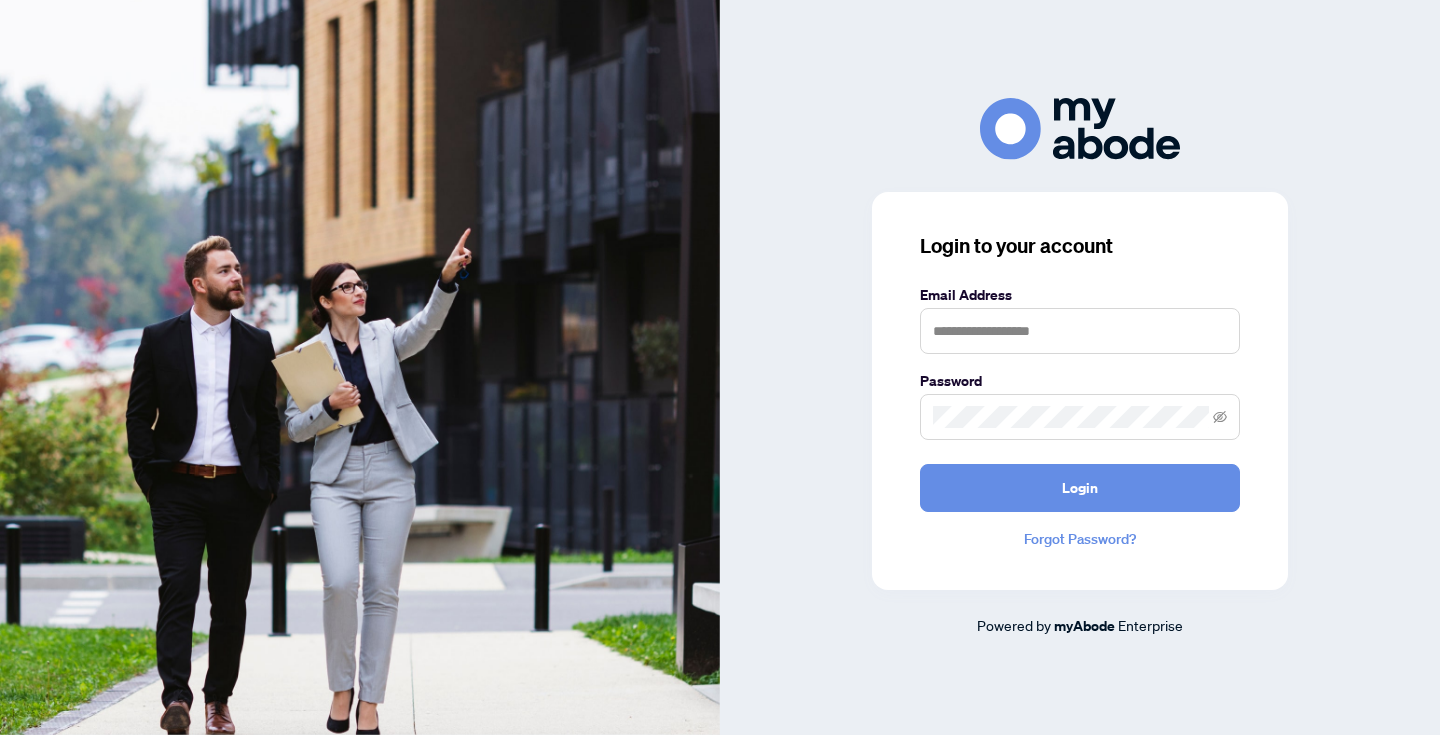 scroll, scrollTop: 0, scrollLeft: 0, axis: both 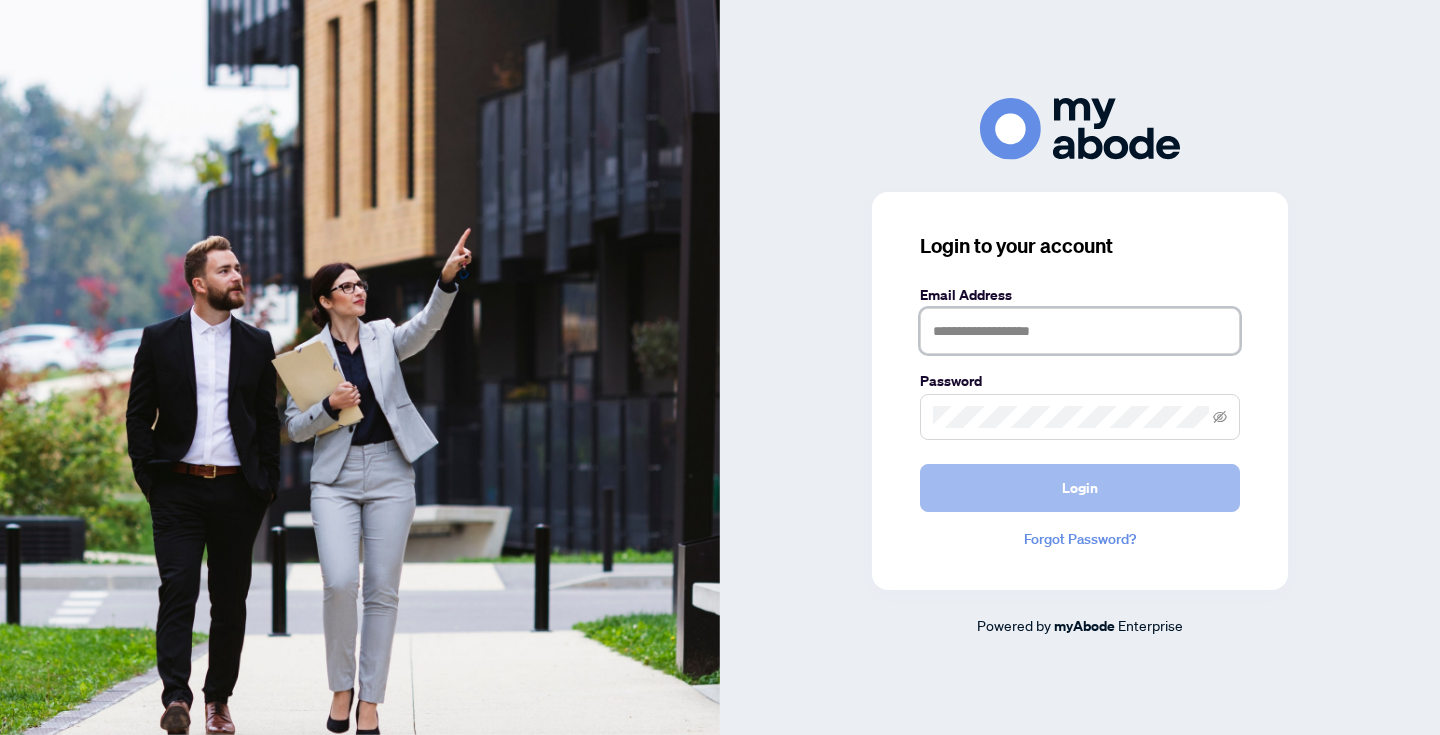 type on "**********" 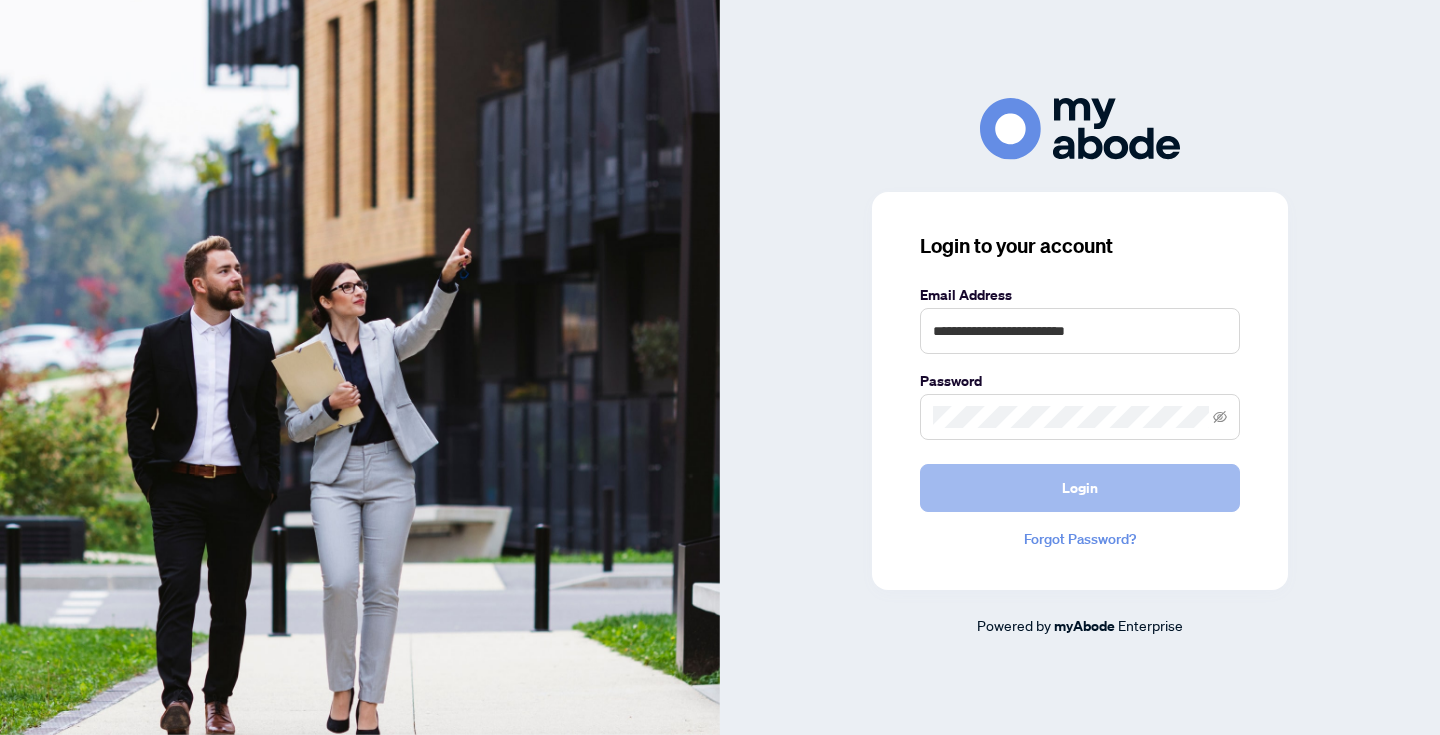 click on "Login" at bounding box center (1080, 488) 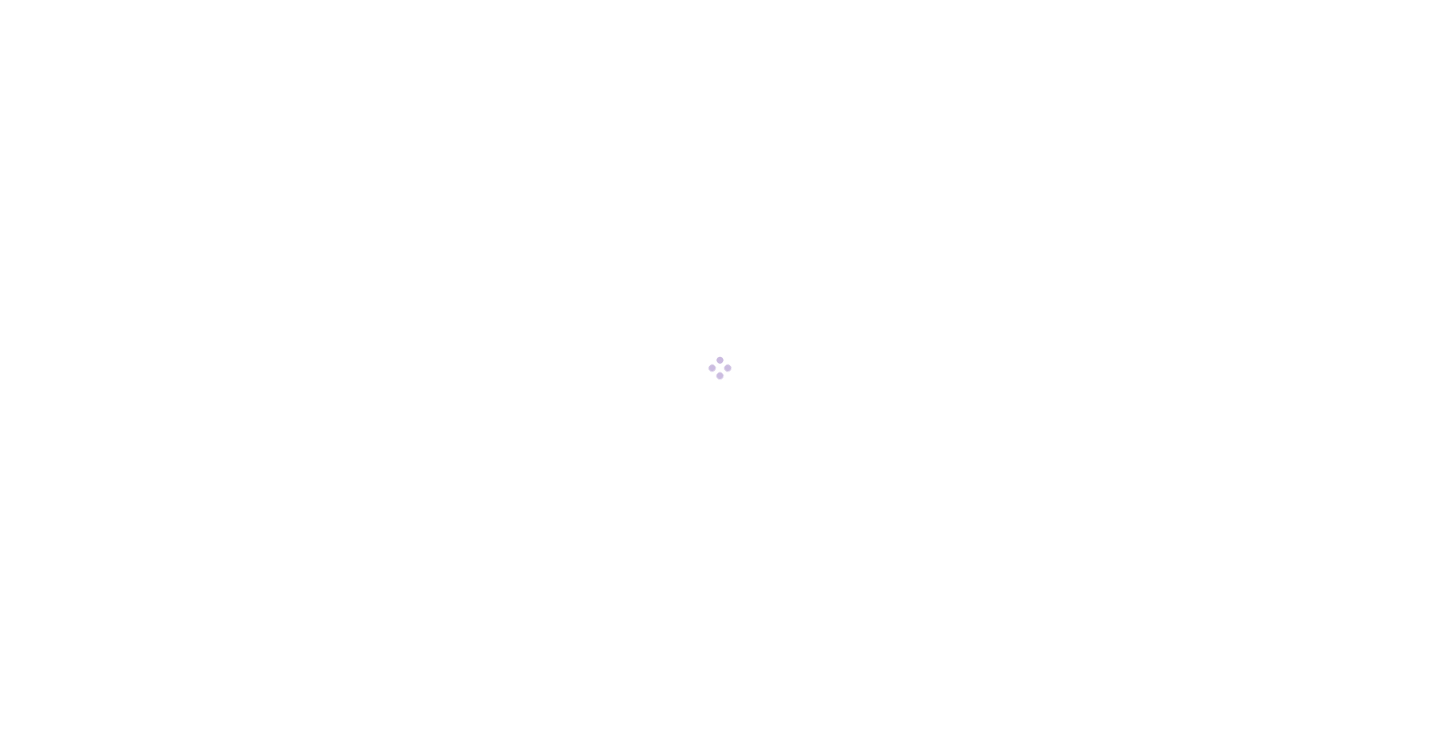scroll, scrollTop: 0, scrollLeft: 0, axis: both 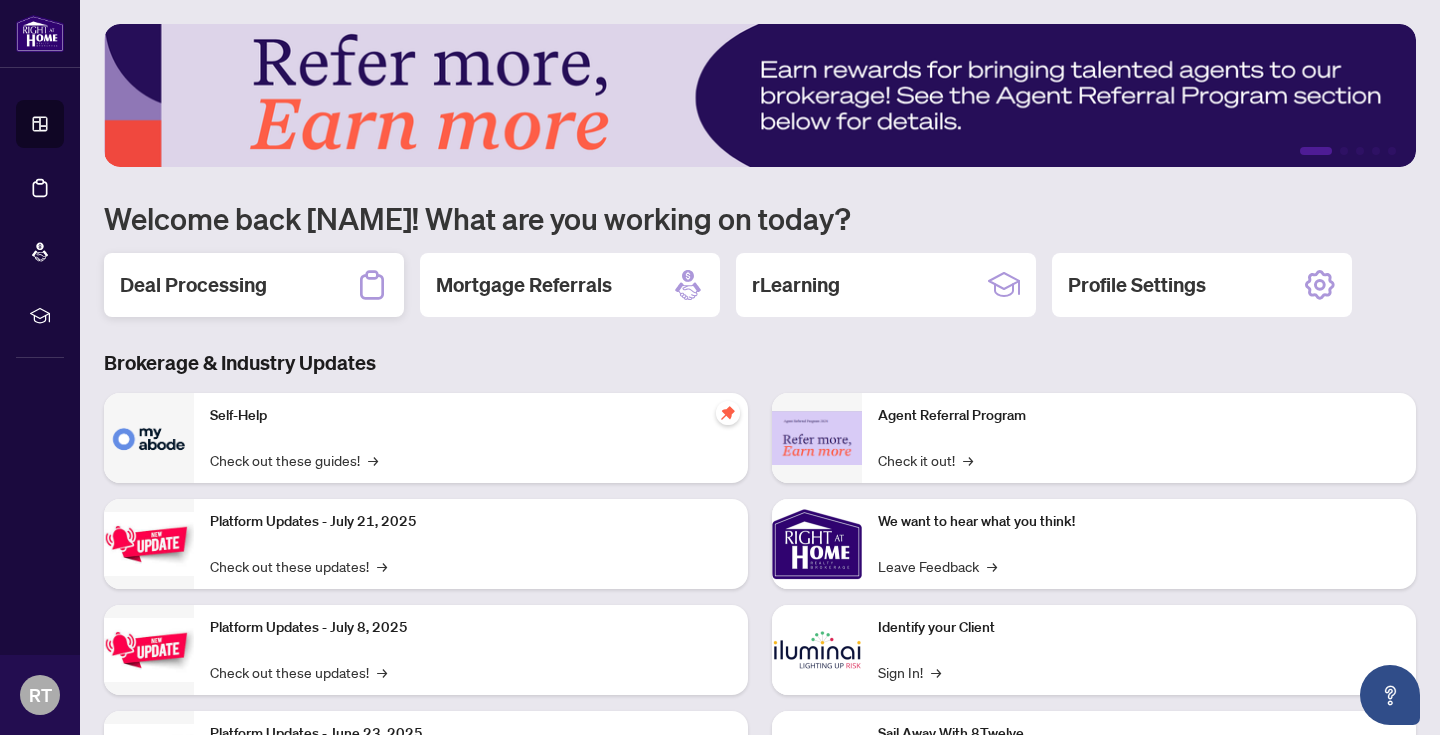 click on "Deal Processing" at bounding box center (193, 285) 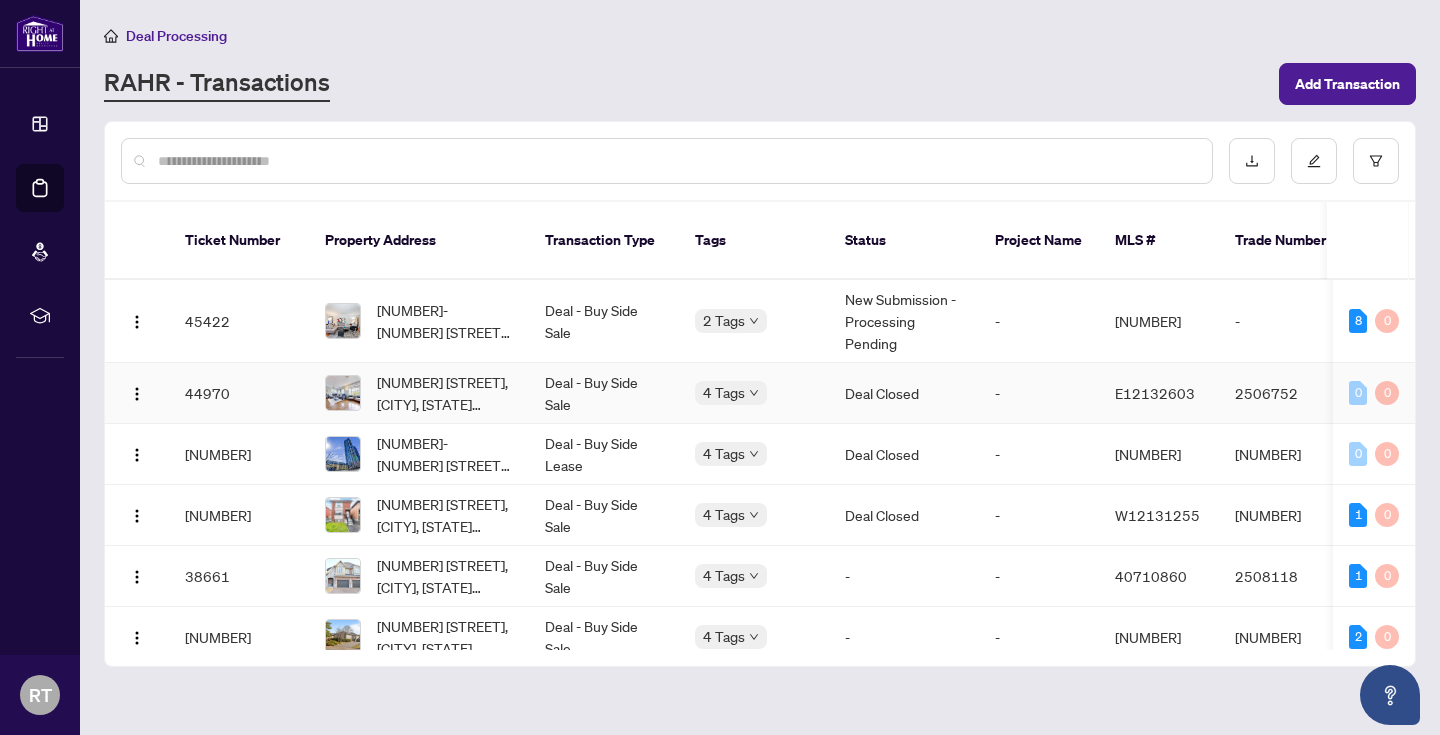 click on "[NUMBER] [STREET], [CITY], [STATE] [POSTAL_CODE], [COUNTRY]" at bounding box center (445, 393) 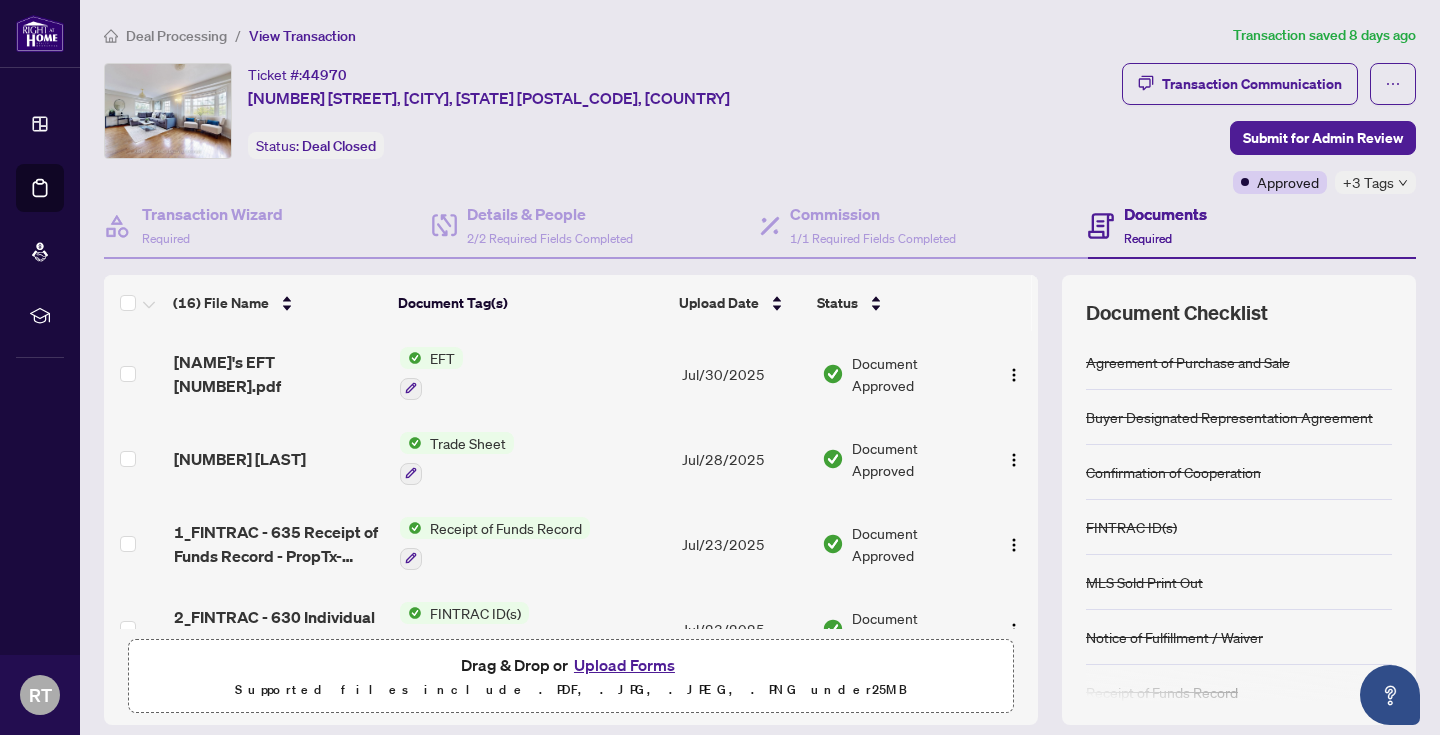 scroll, scrollTop: 140, scrollLeft: 0, axis: vertical 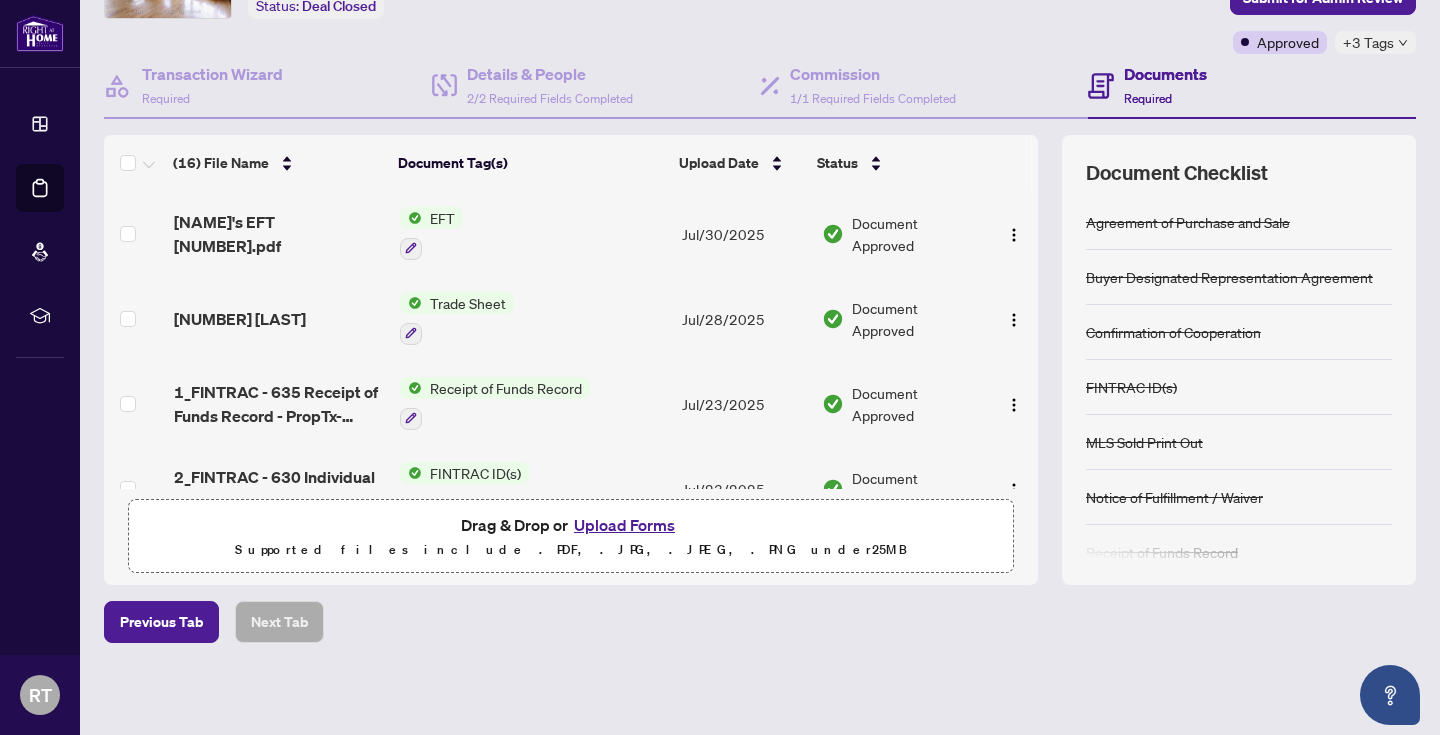 click on "1_FINTRAC - 635 Receipt of Funds Record - PropTx-OREA.pdf" at bounding box center (279, 404) 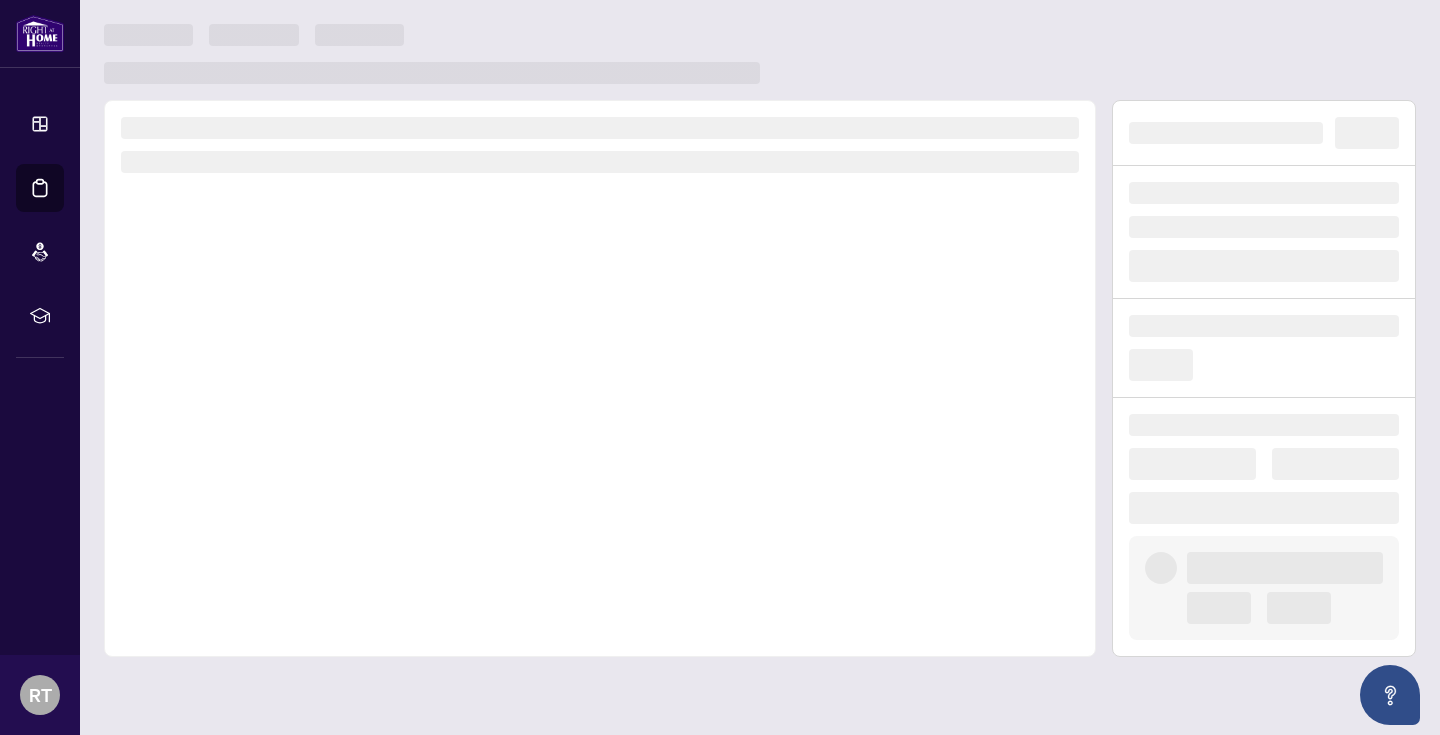 scroll, scrollTop: 0, scrollLeft: 0, axis: both 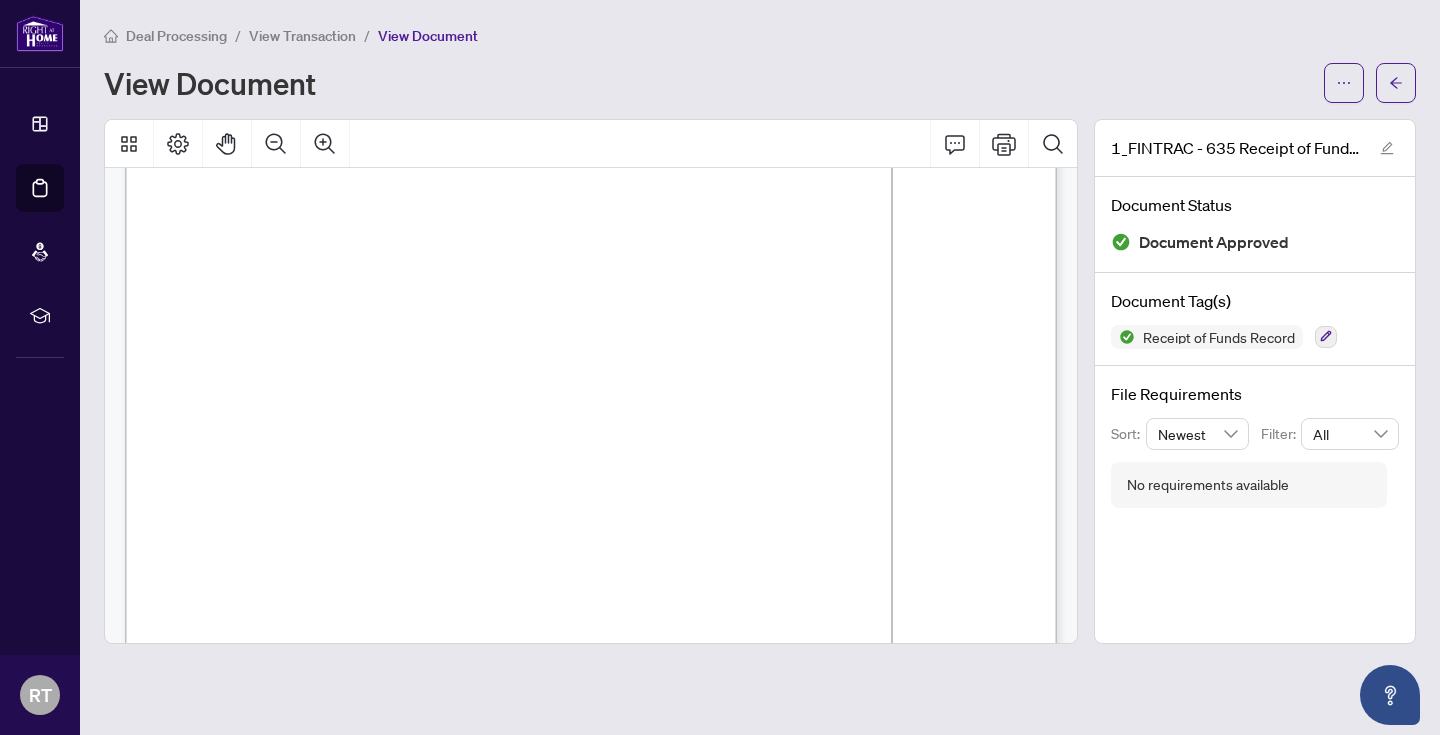 click on "Receipt of Funds Record
Form 635
for use in the Province of Ontario  Receipt of Funds Record
This document has been prepared by The Canadian Real Estate Association (“CREA”) to assist members in complying with requirements of
Canada’s Proceeds of Crime (Money Laundering) and Terrorist Financing Regulations .
The REALTOR® trademark is controlled by CREA. © 2014-2023. v.1.0
C. ACCOUNT-RELATED INFORMATION
C.1. List any reference number(s) of the brokerage that received the Funds that is connected to this purchase/sale
transaction and that functions as an account for the Funds:  . . . . . . . . . . . . . . . . . . . . . . . . . . . . . . . . . . . . . . . . . . . . . . . .
C.2. If an account is affected* by the transaction complete this section for each affected account**:
* Some examples of when an account is affected are when funds are received by cheque , or a money order or bank draft purchased from an account .
The account from which the funds are drawn is “affected” .
  ." at bounding box center (834, 92) 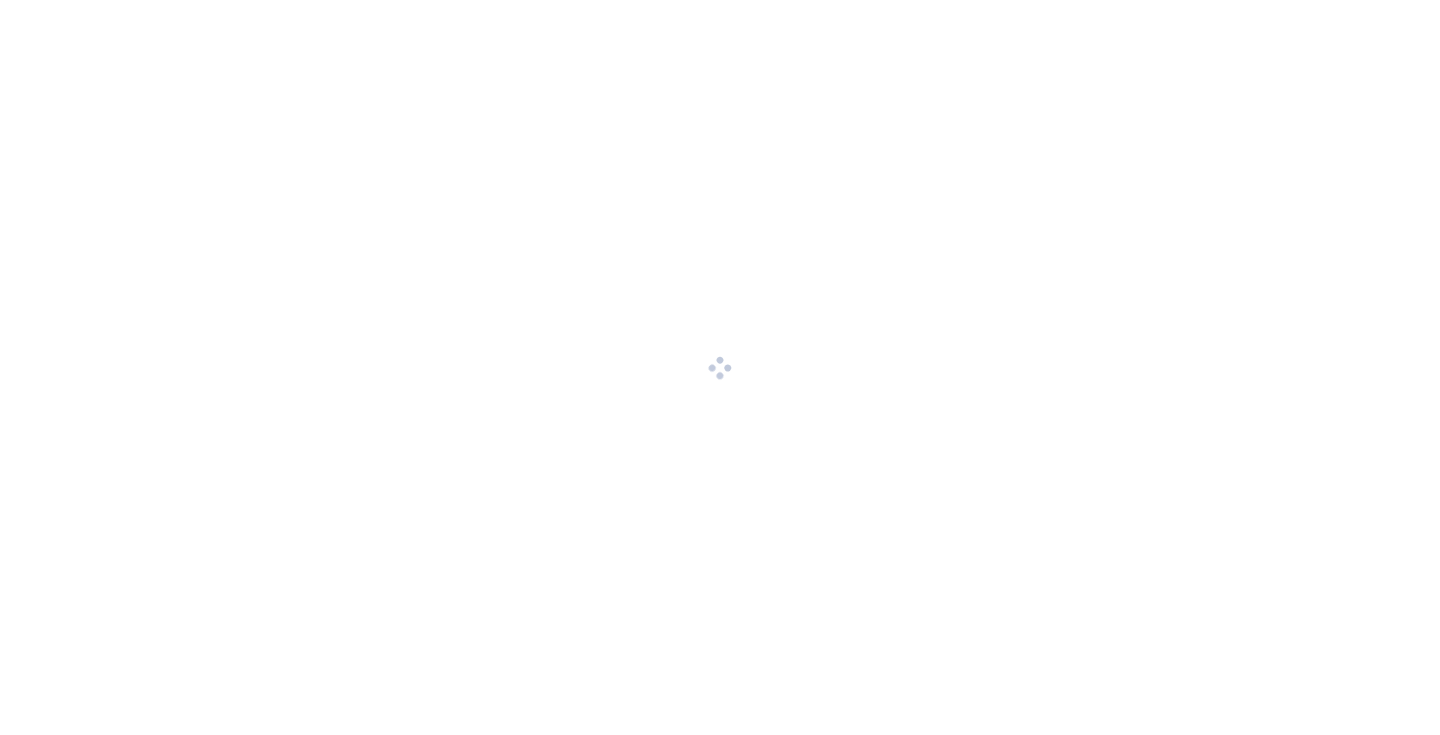 scroll, scrollTop: 0, scrollLeft: 0, axis: both 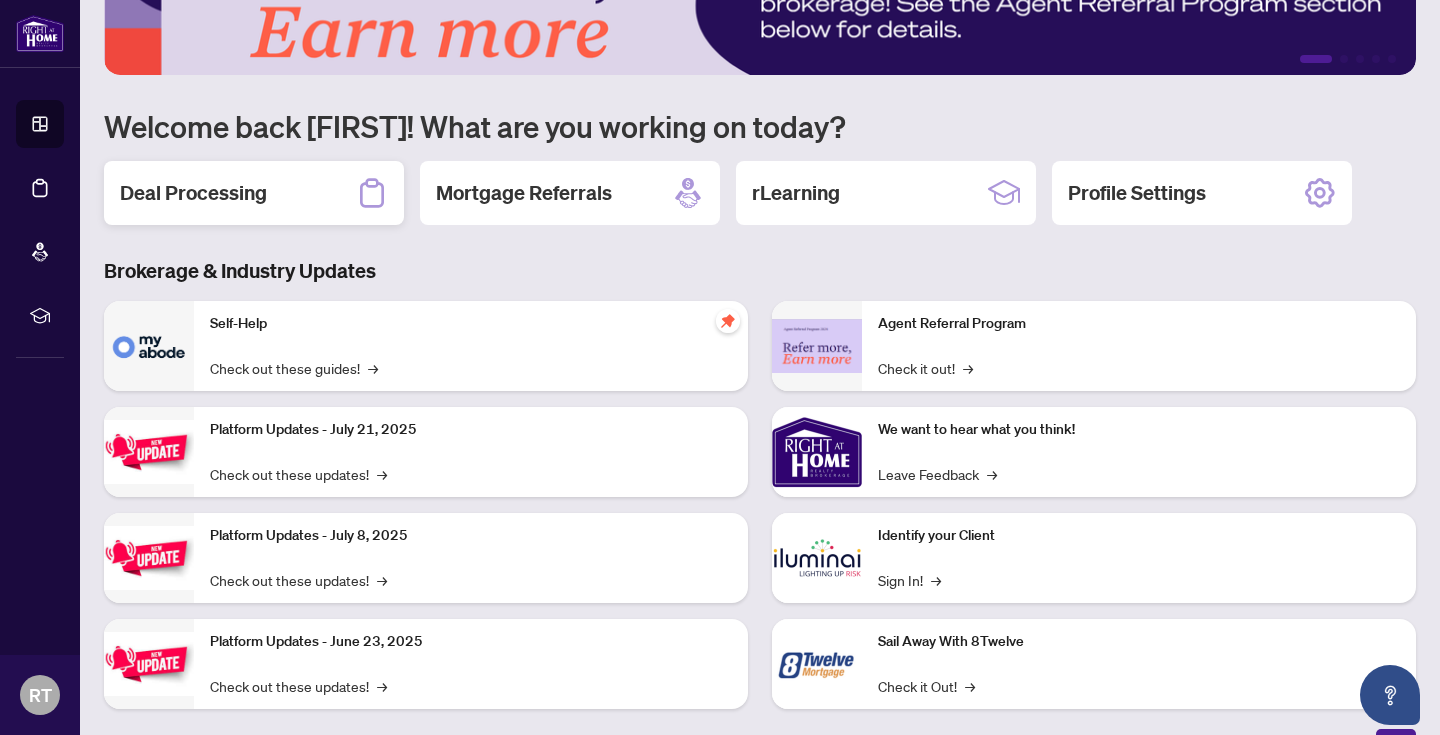 click on "Deal Processing" at bounding box center (193, 193) 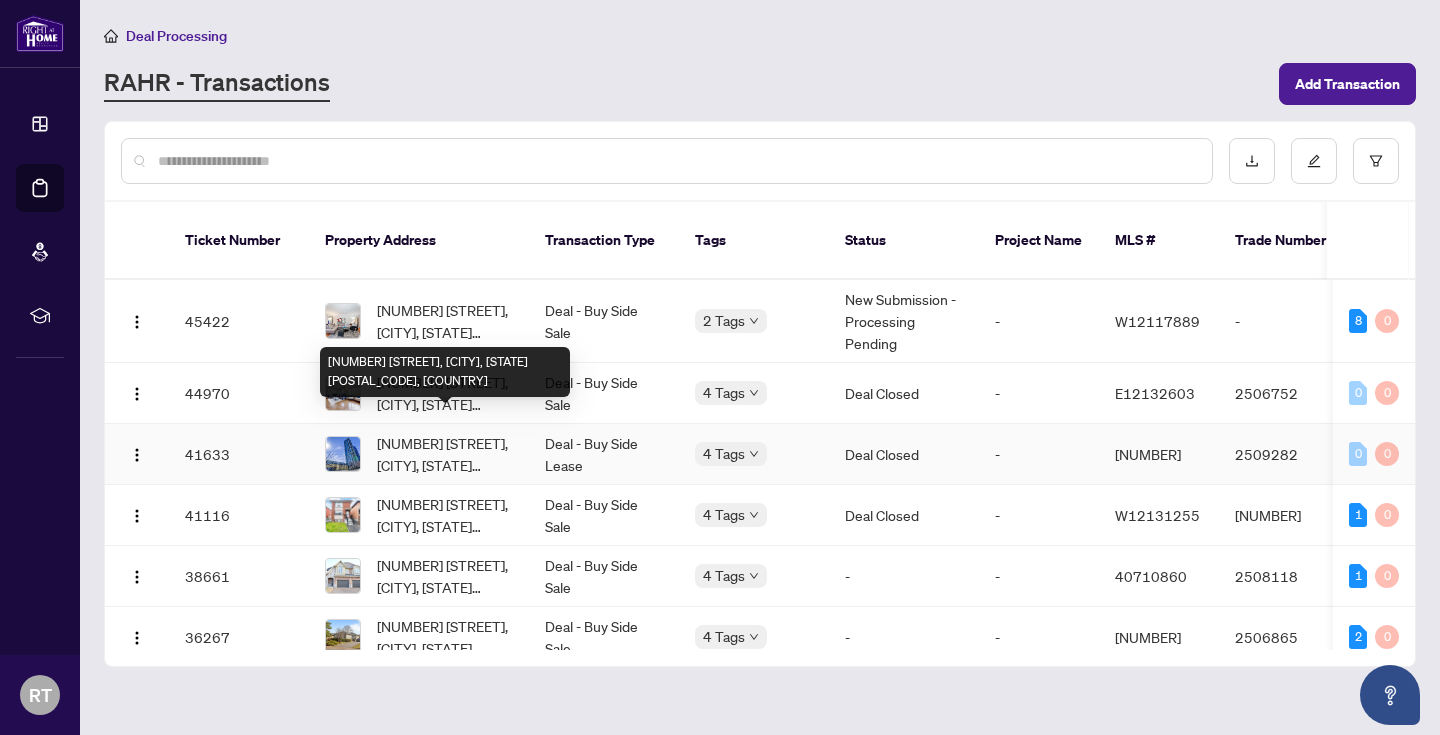scroll, scrollTop: 35, scrollLeft: 0, axis: vertical 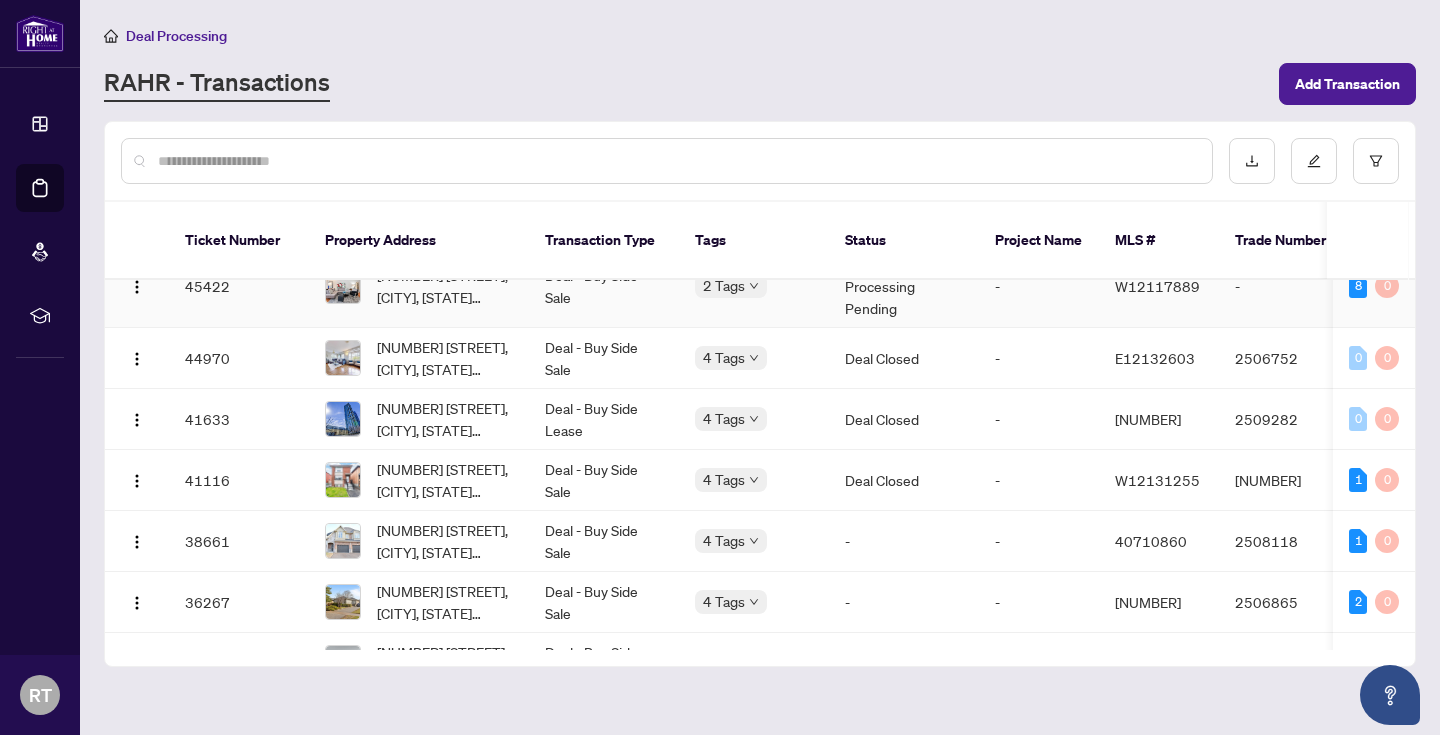 click on "[NUMBER] [STREET], [CITY], [STATE] [POSTAL_CODE], [COUNTRY]" at bounding box center (445, 286) 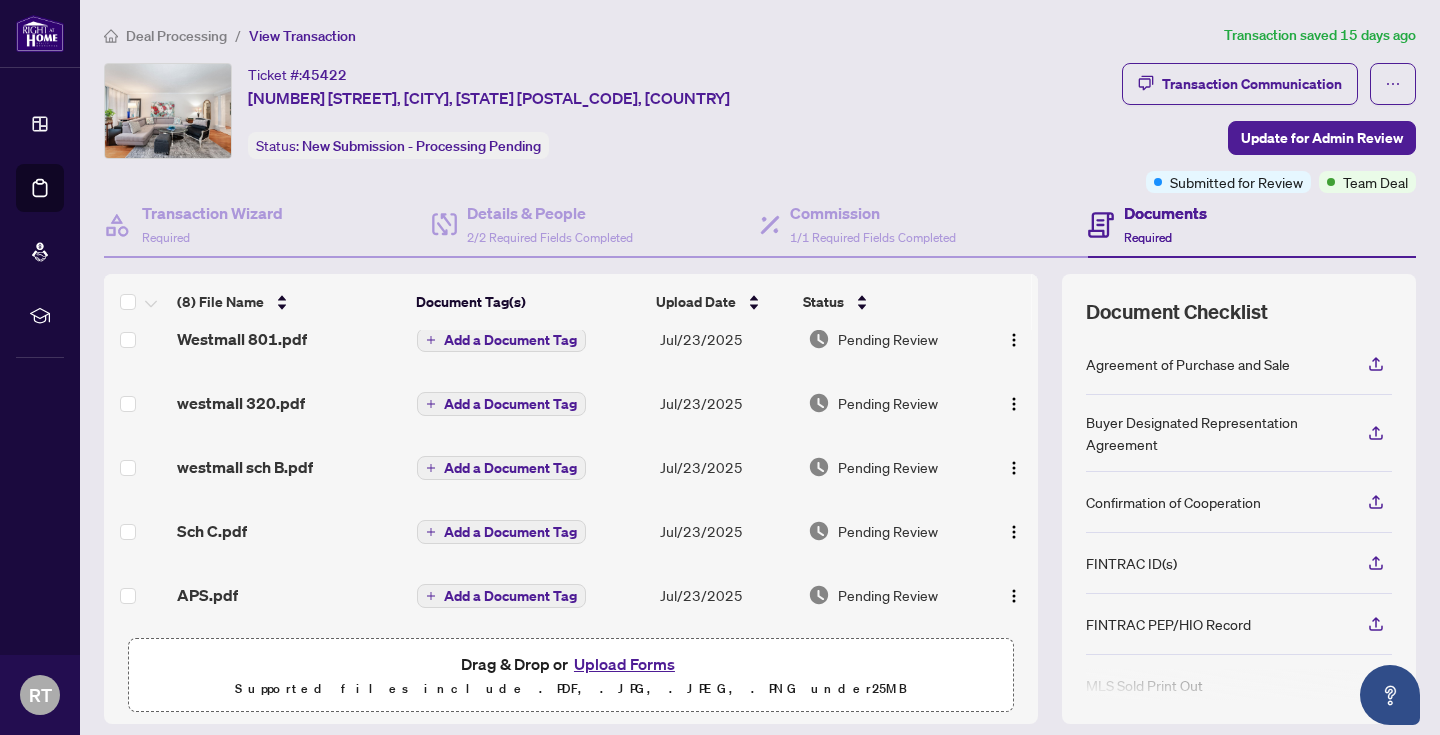 scroll, scrollTop: 237, scrollLeft: 0, axis: vertical 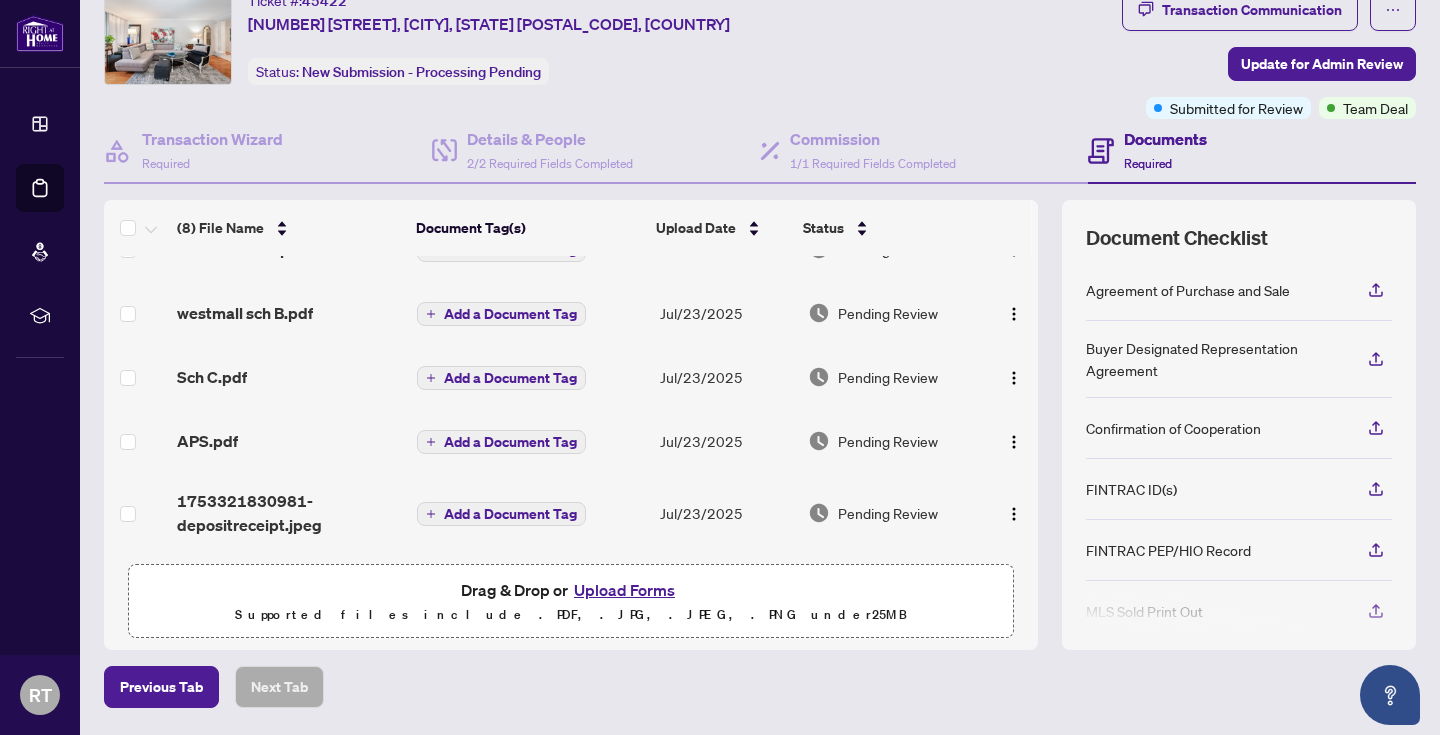 click on "Upload Forms" at bounding box center (624, 590) 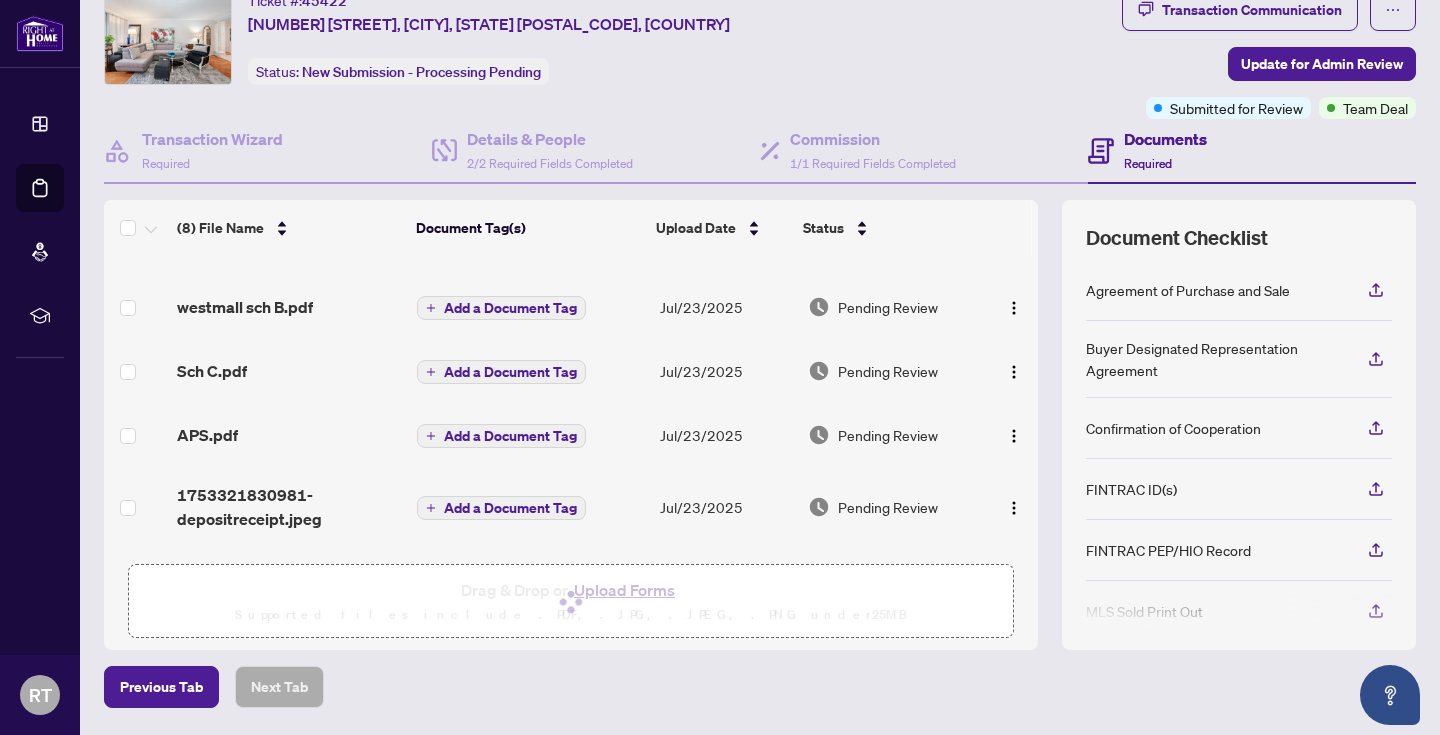 type 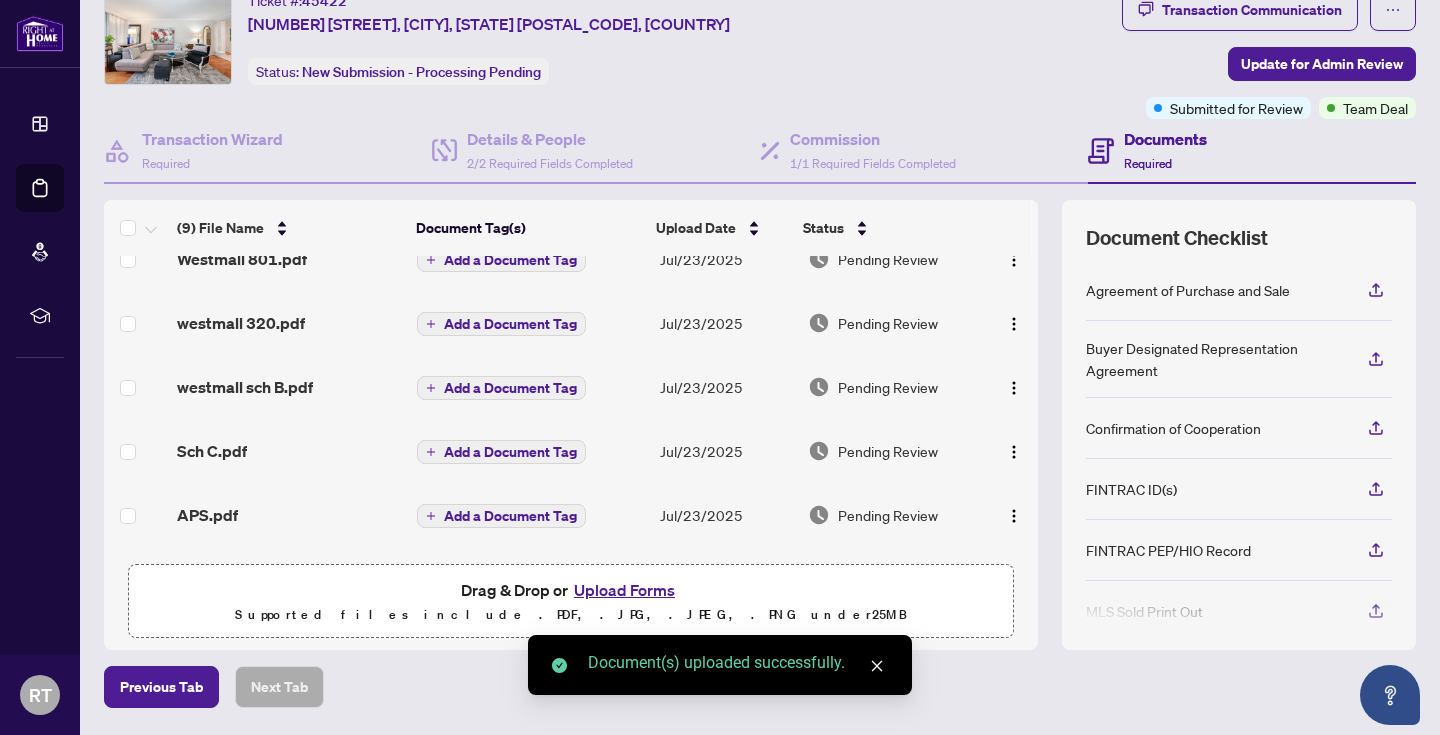 scroll, scrollTop: 317, scrollLeft: 0, axis: vertical 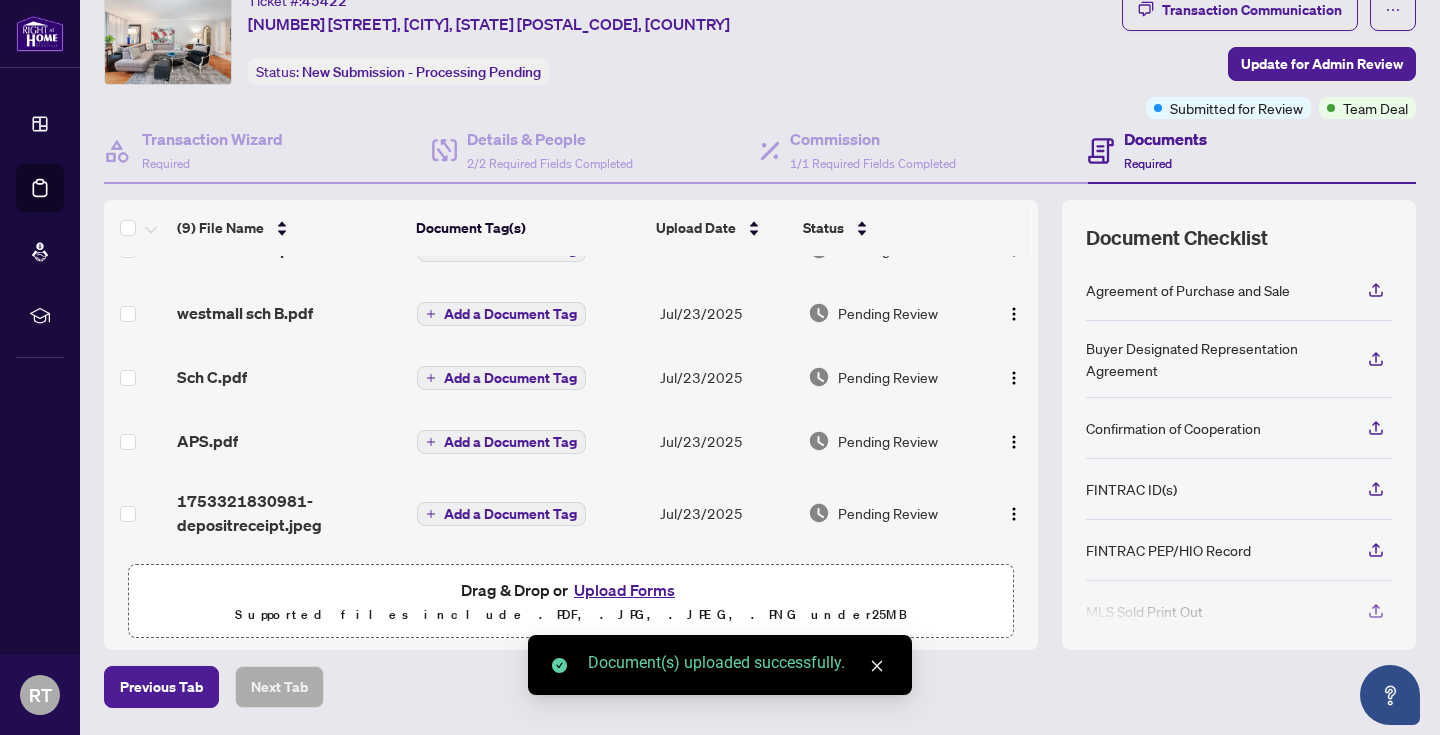 click on "Upload Forms" at bounding box center [624, 590] 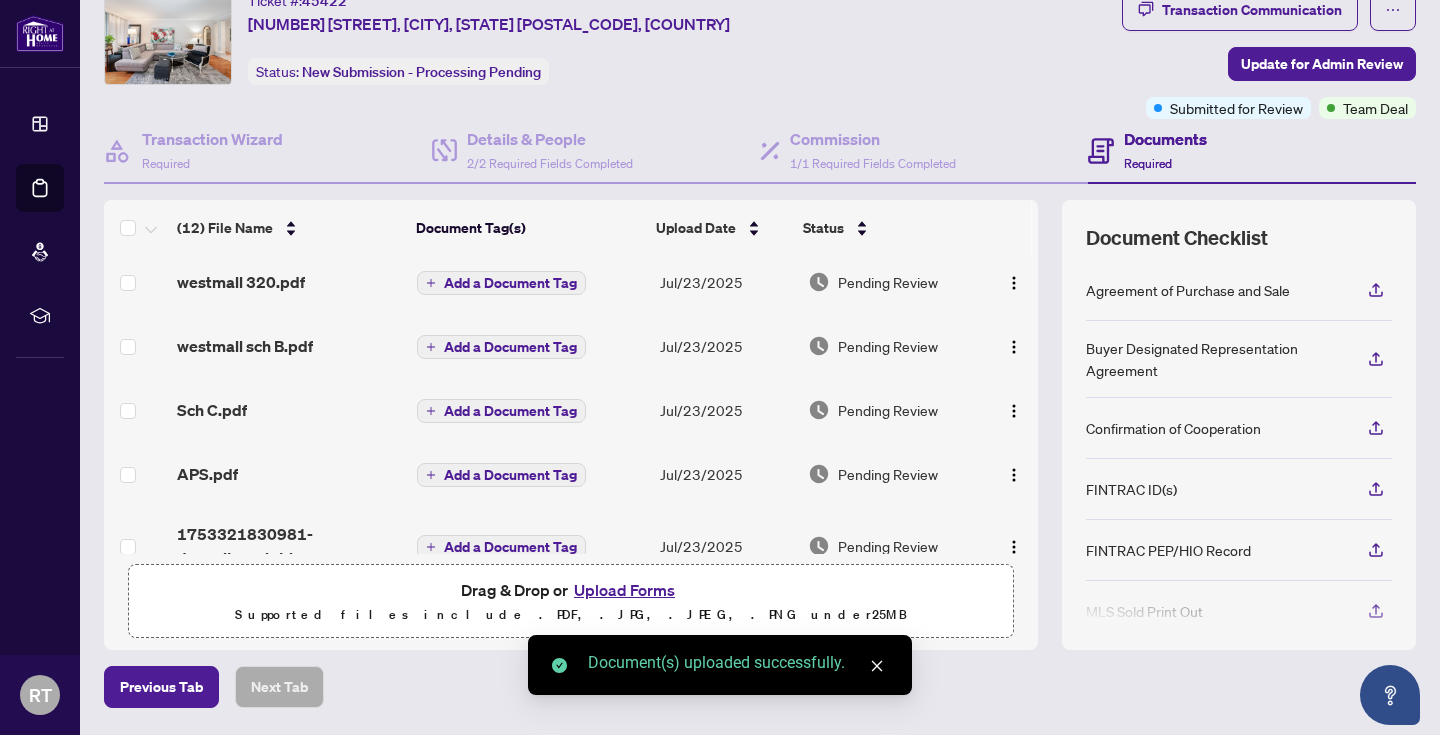 scroll, scrollTop: 557, scrollLeft: 0, axis: vertical 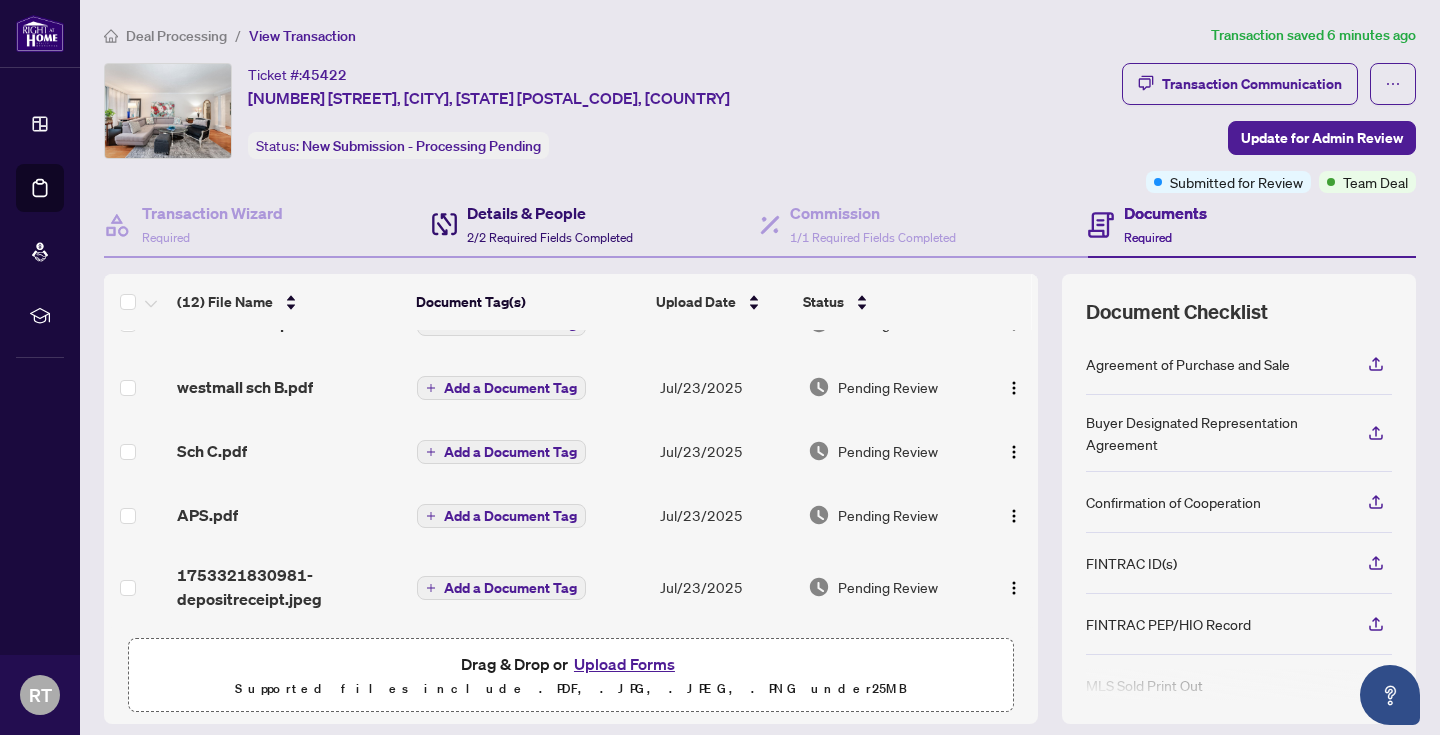 click on "2/2 Required Fields Completed" at bounding box center (550, 237) 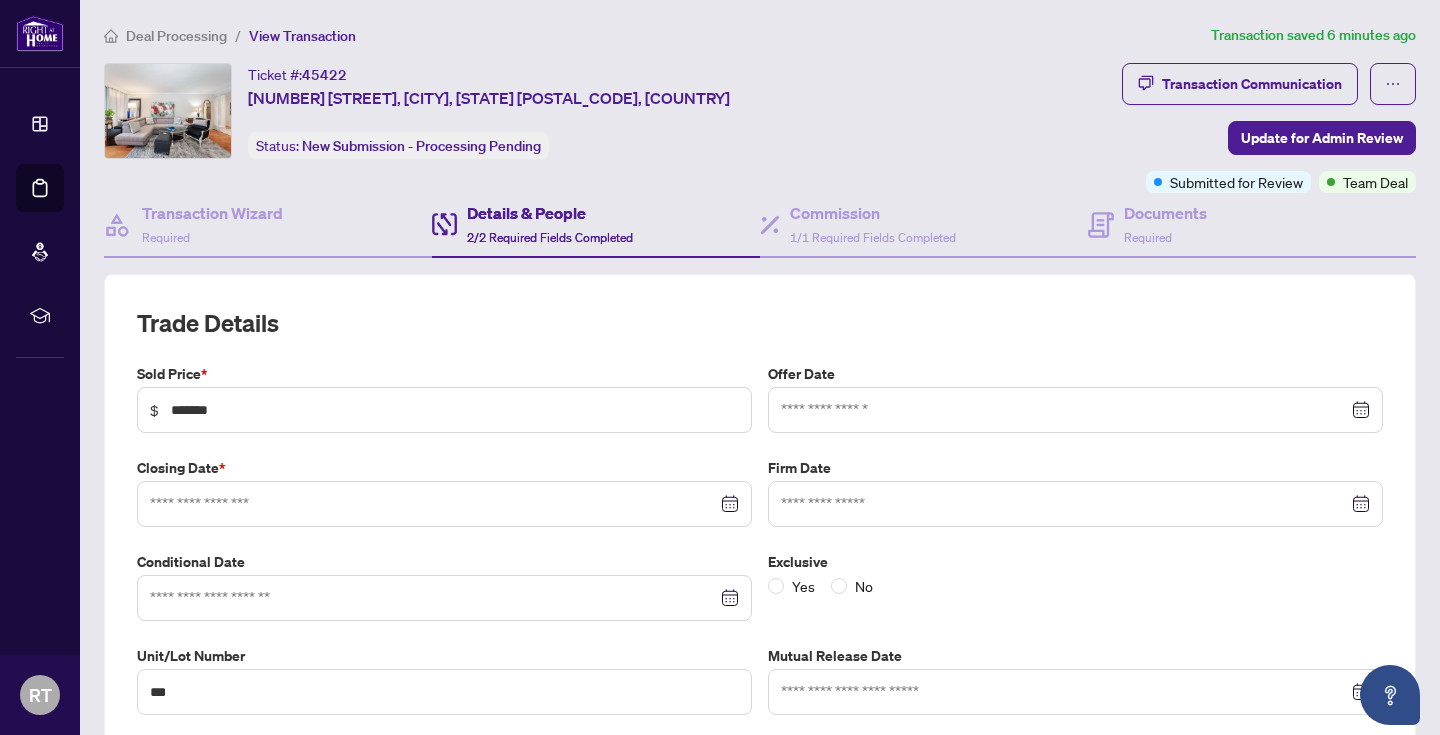 type on "**********" 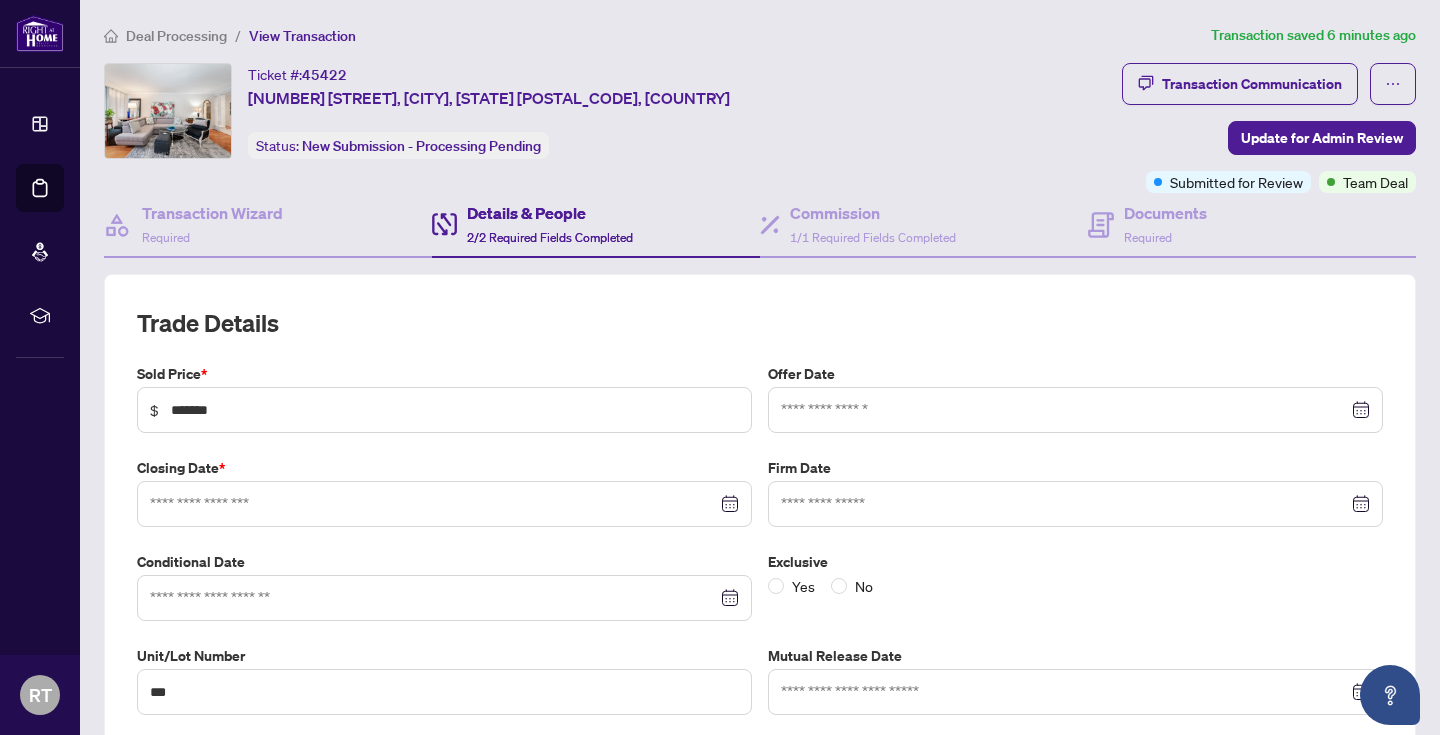 type on "**********" 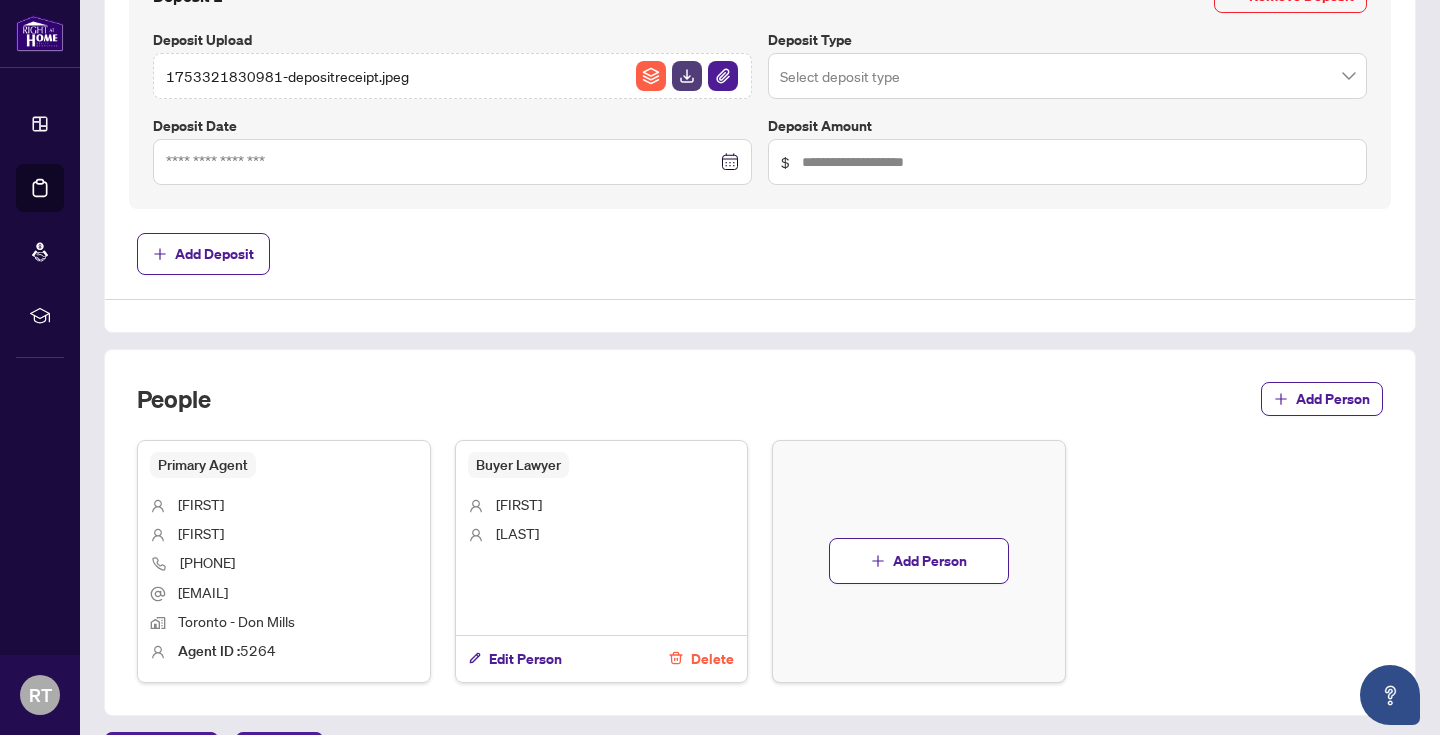 scroll, scrollTop: 971, scrollLeft: 0, axis: vertical 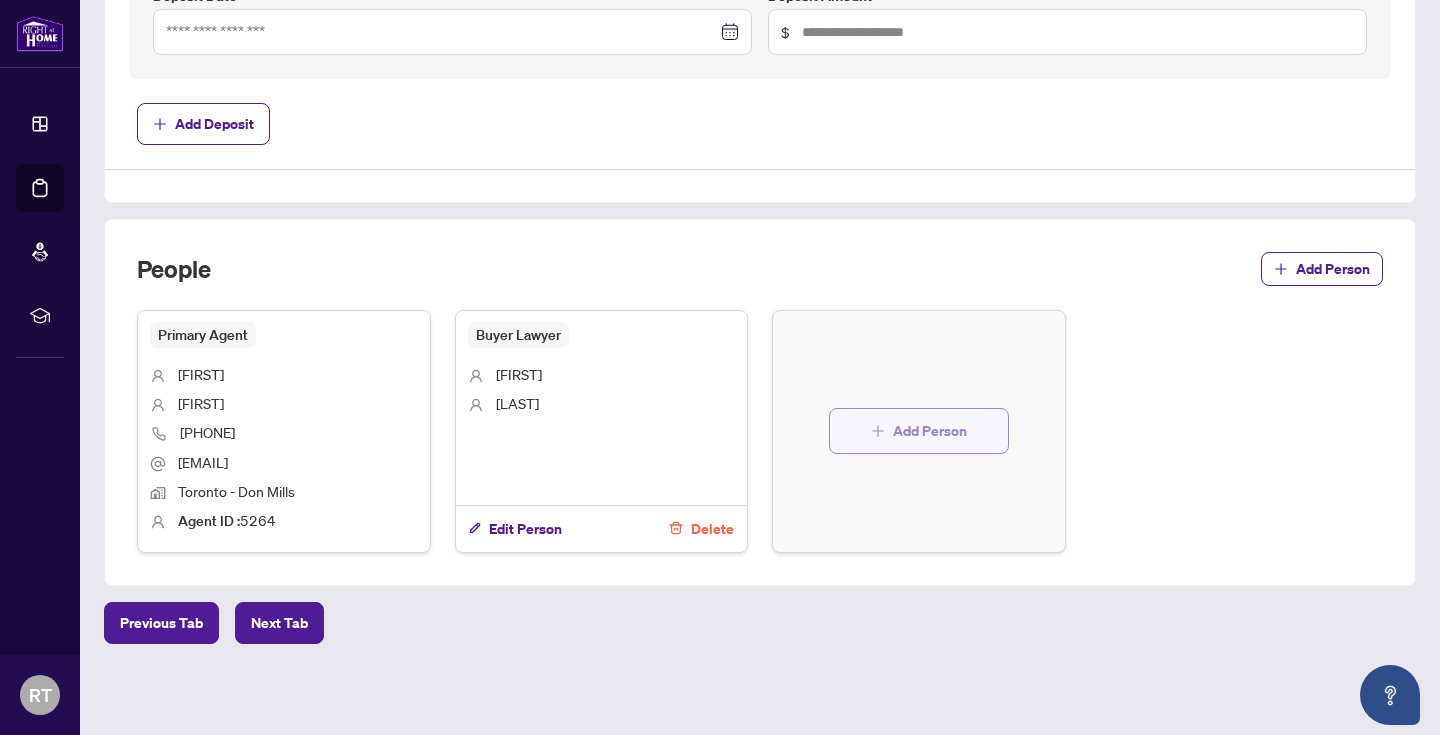 click on "Add Person" at bounding box center [930, 431] 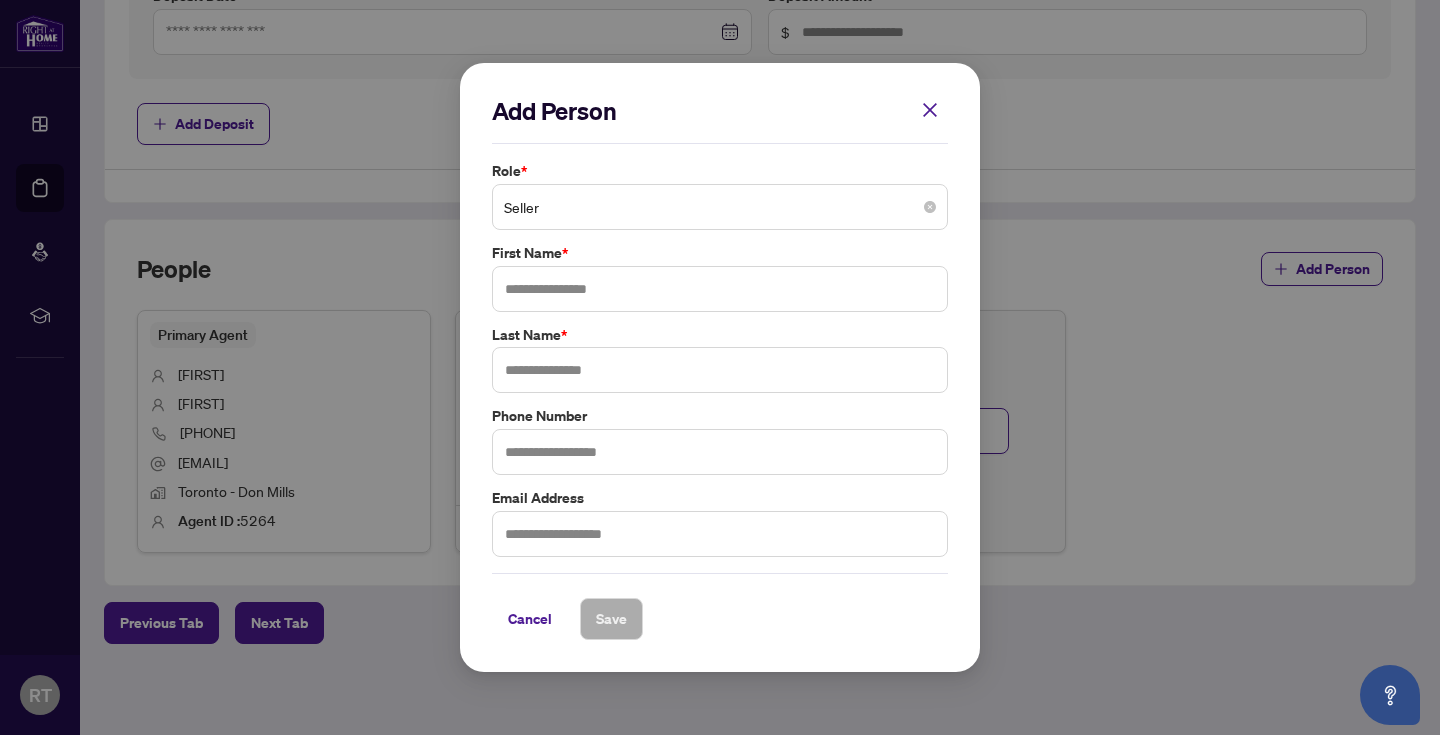click on "Seller" at bounding box center (720, 207) 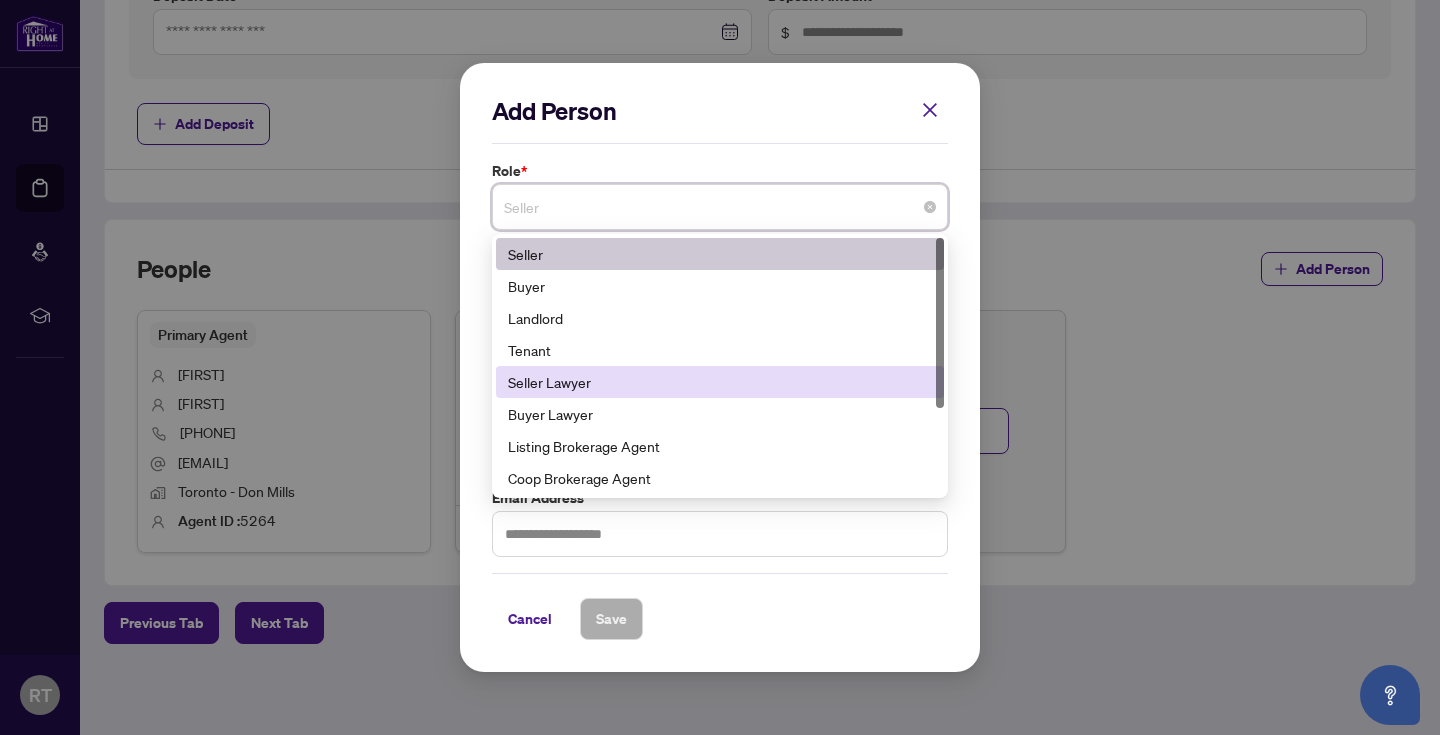 click on "Seller Lawyer" at bounding box center [720, 382] 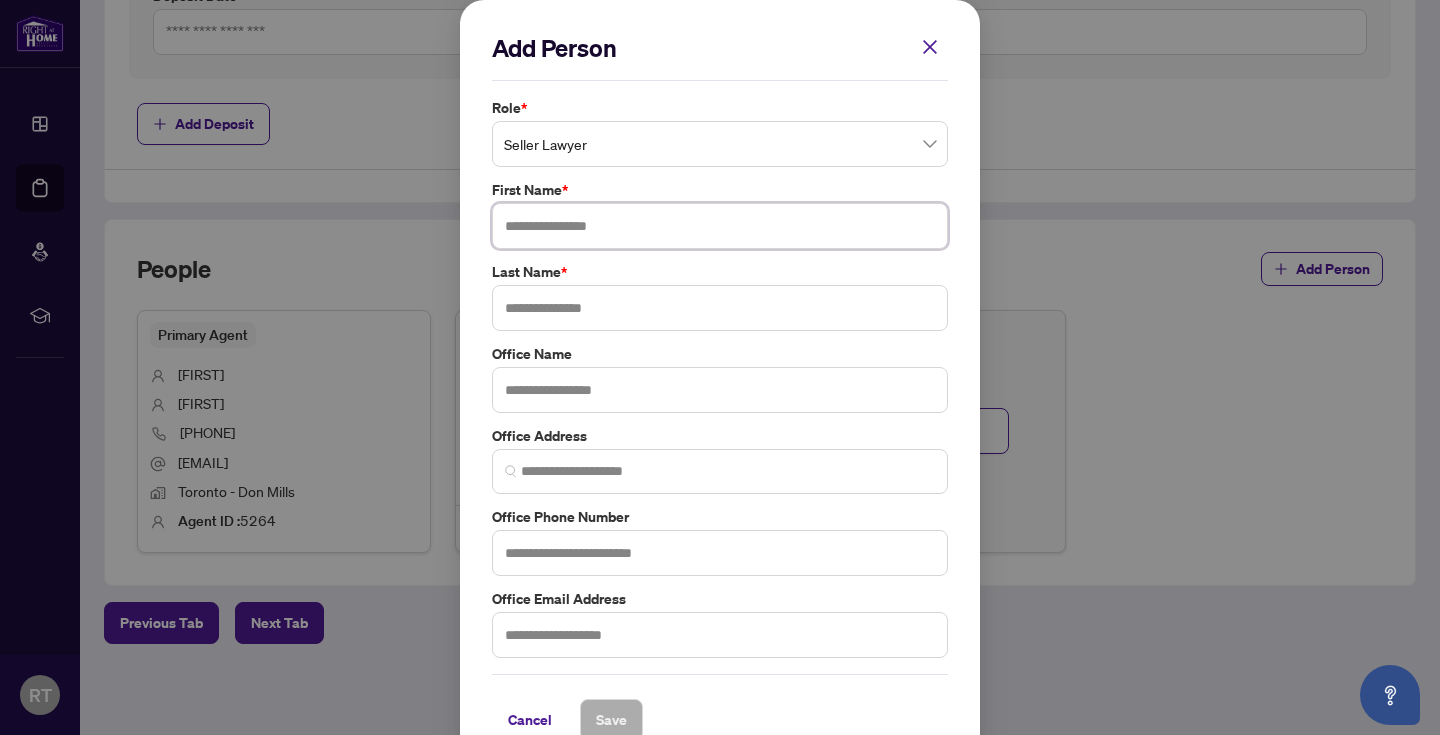 click at bounding box center (720, 226) 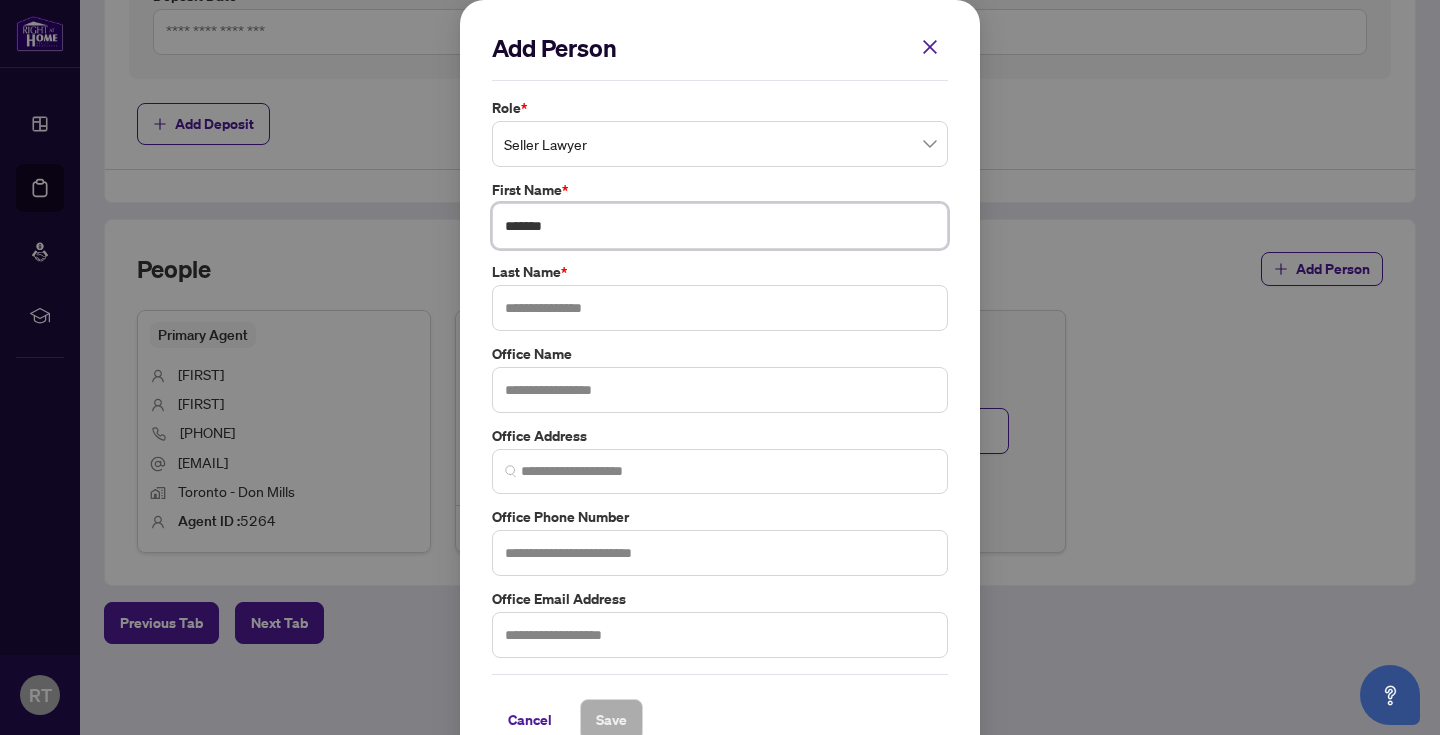 type 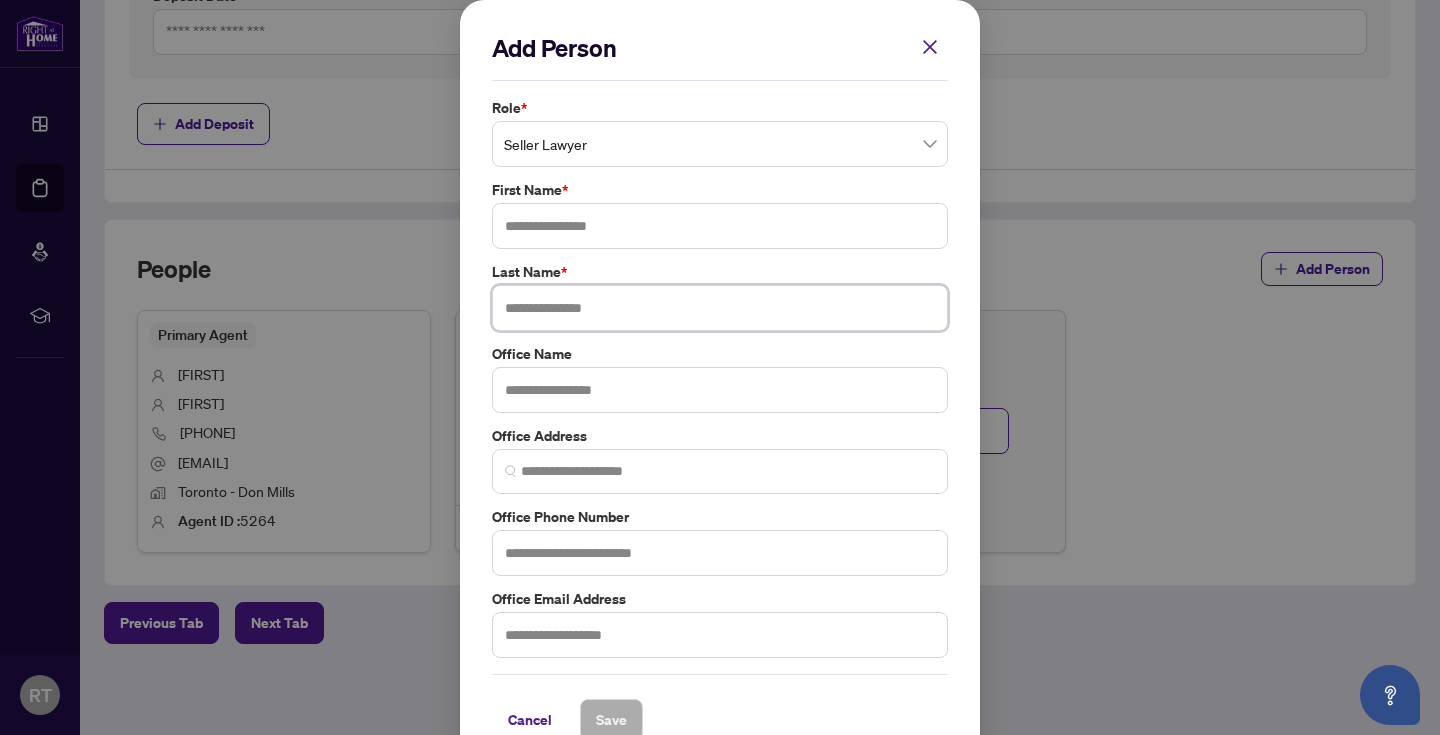 click on "Last Name *" at bounding box center (720, 296) 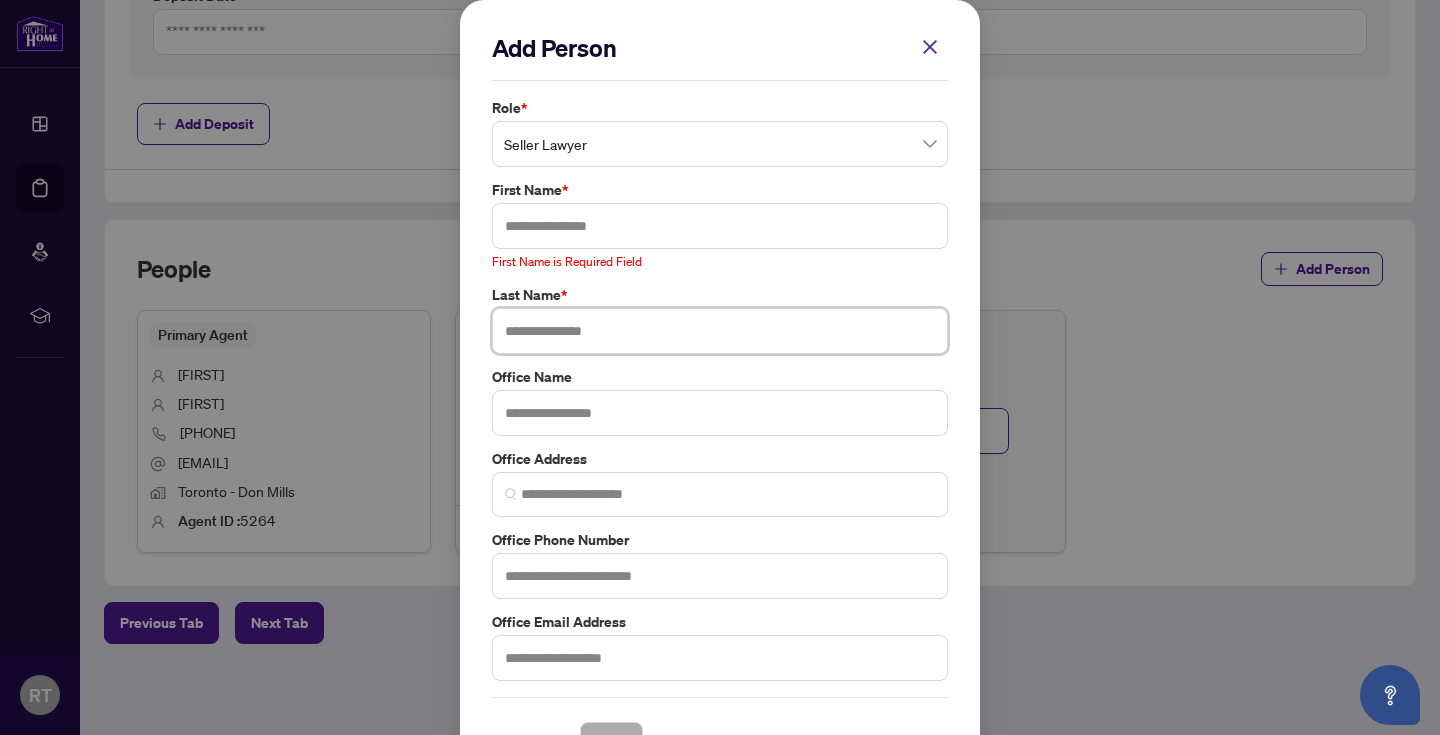 paste on "*******" 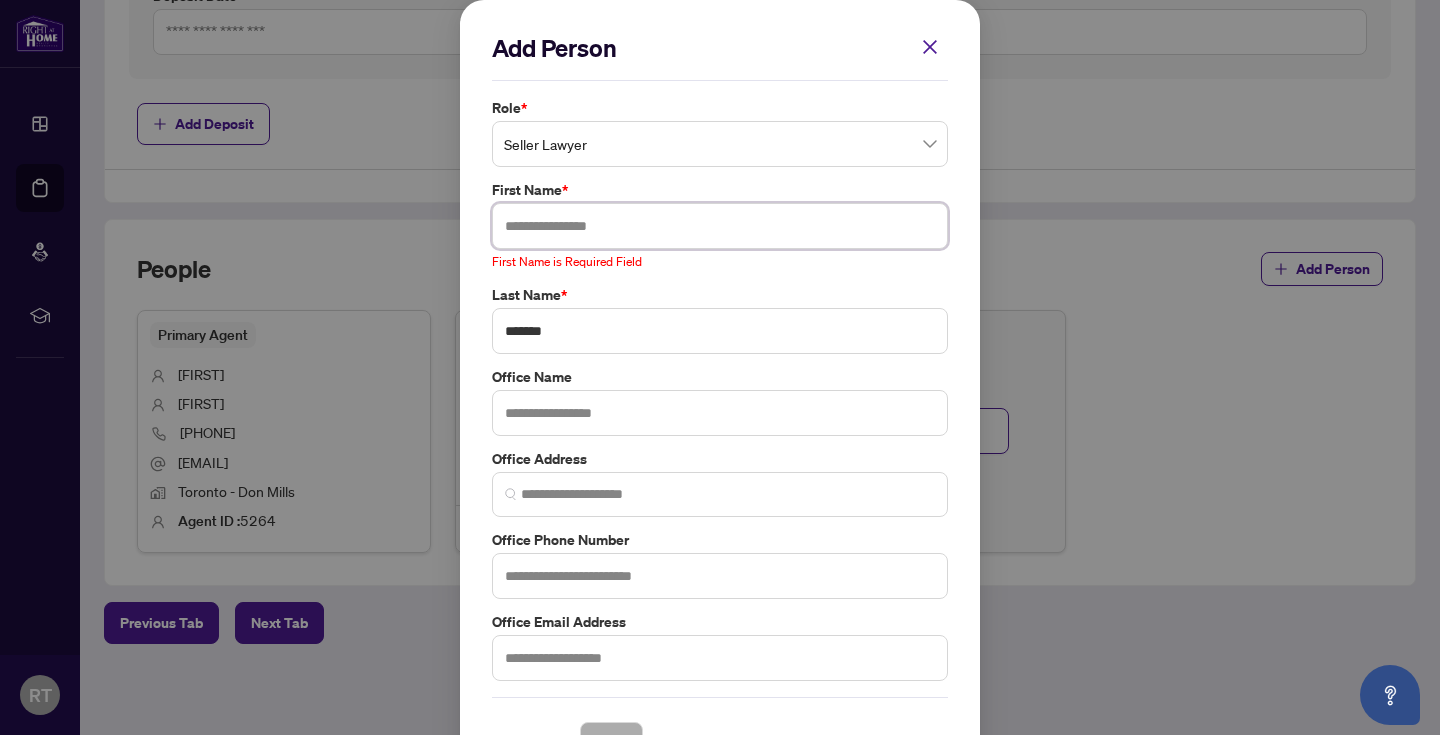 click at bounding box center [720, 226] 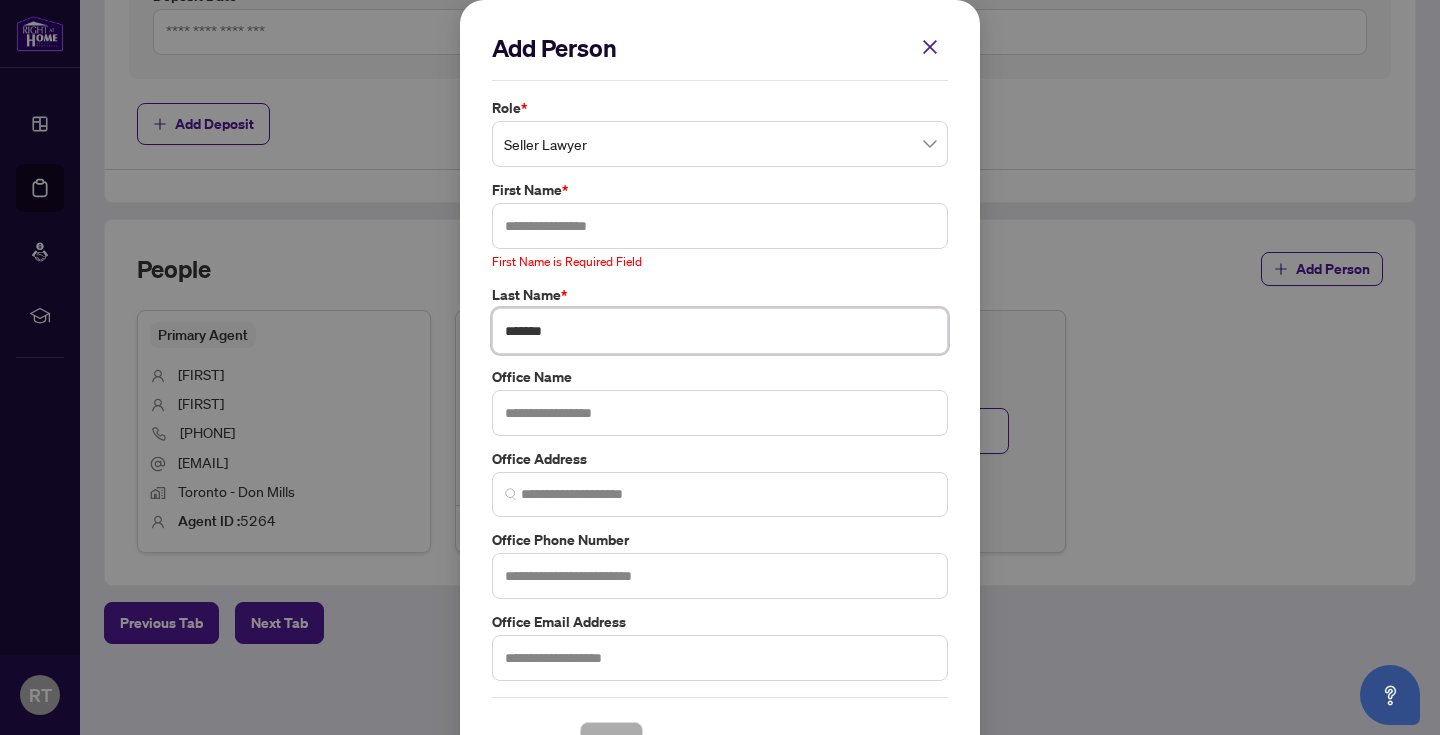 click on "*******" at bounding box center (720, 331) 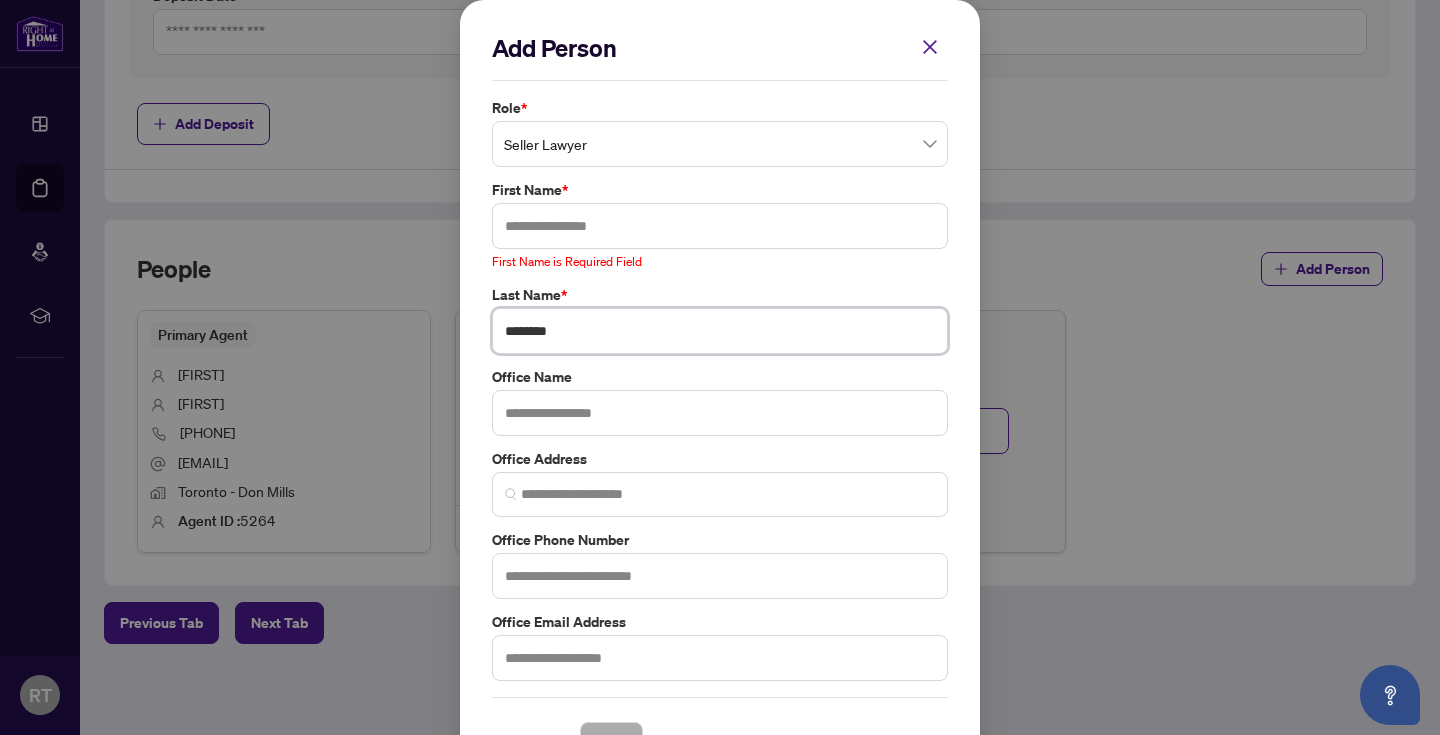 paste on "**********" 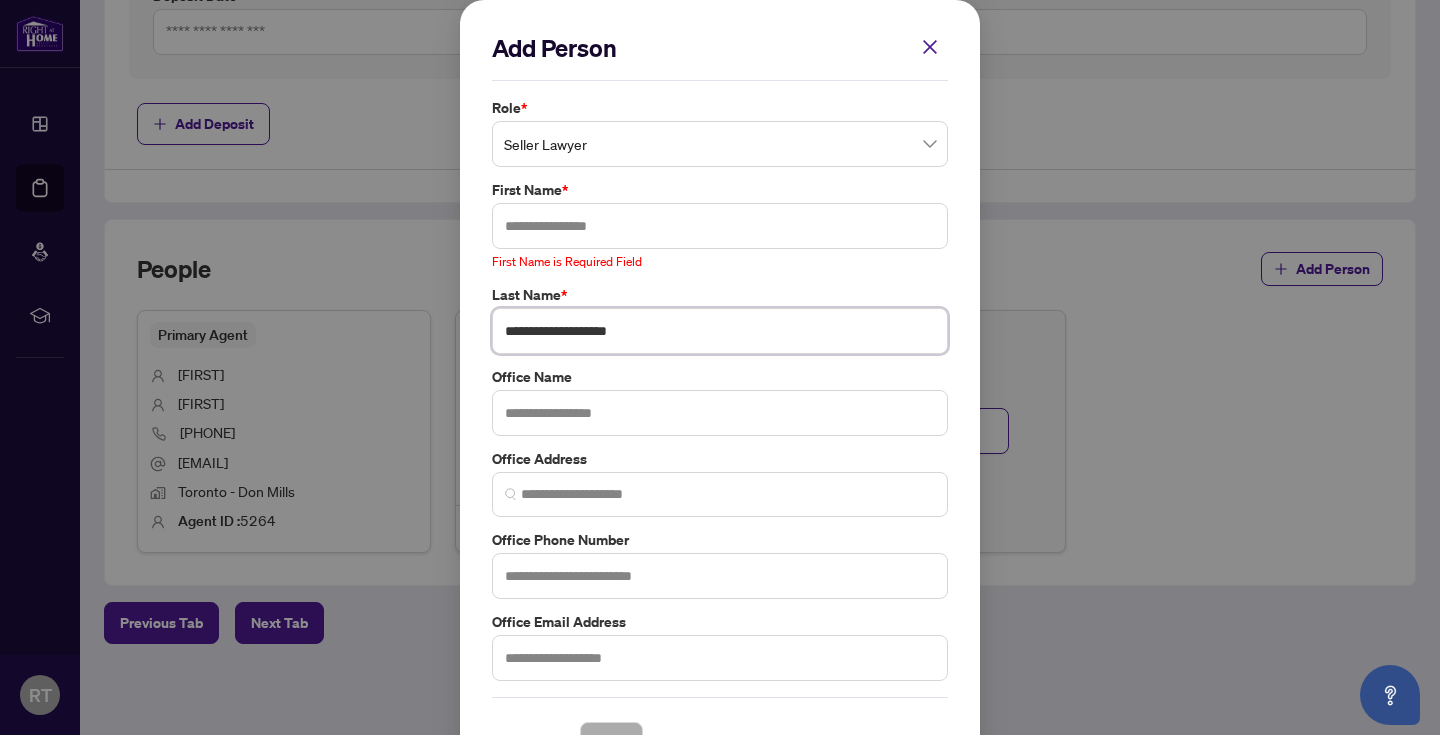 drag, startPoint x: 558, startPoint y: 331, endPoint x: 445, endPoint y: 330, distance: 113.004425 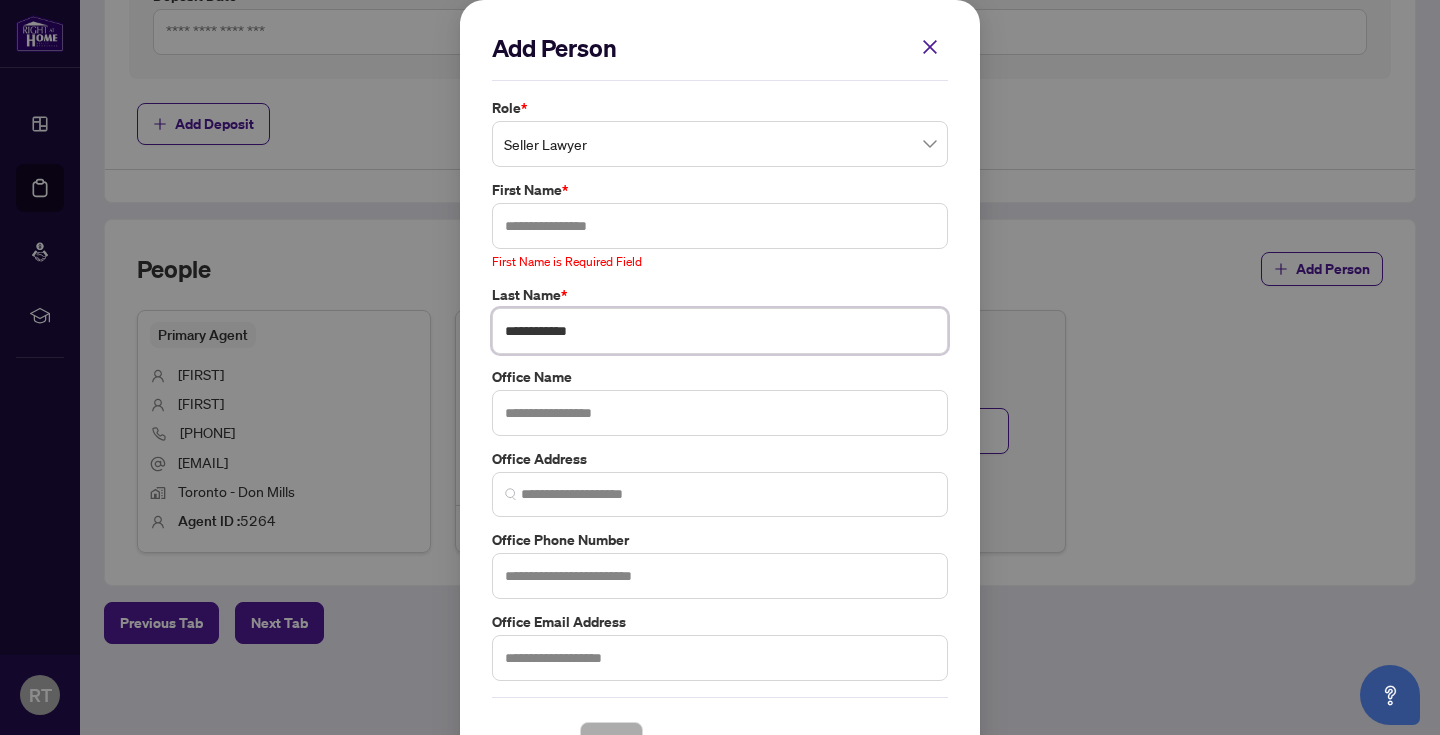 type on "**********" 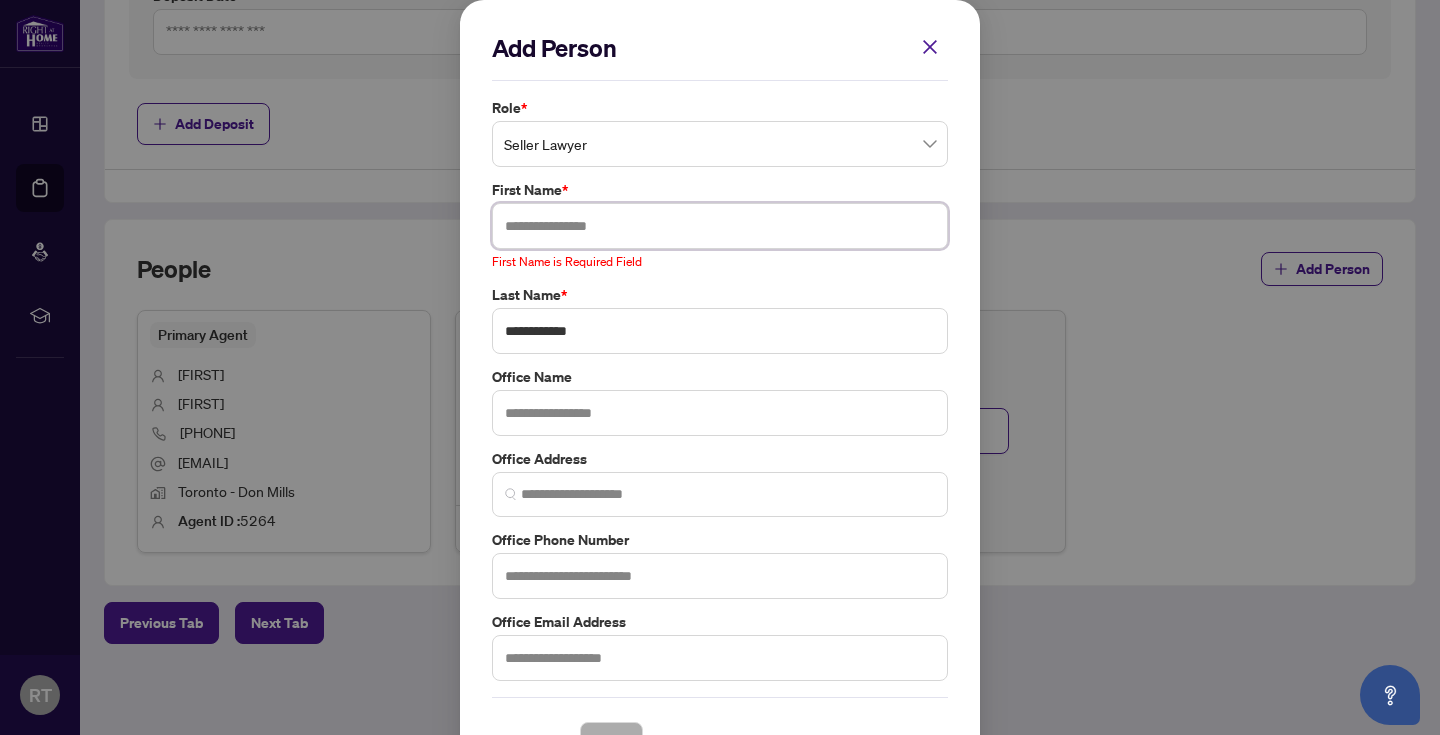 click at bounding box center [720, 226] 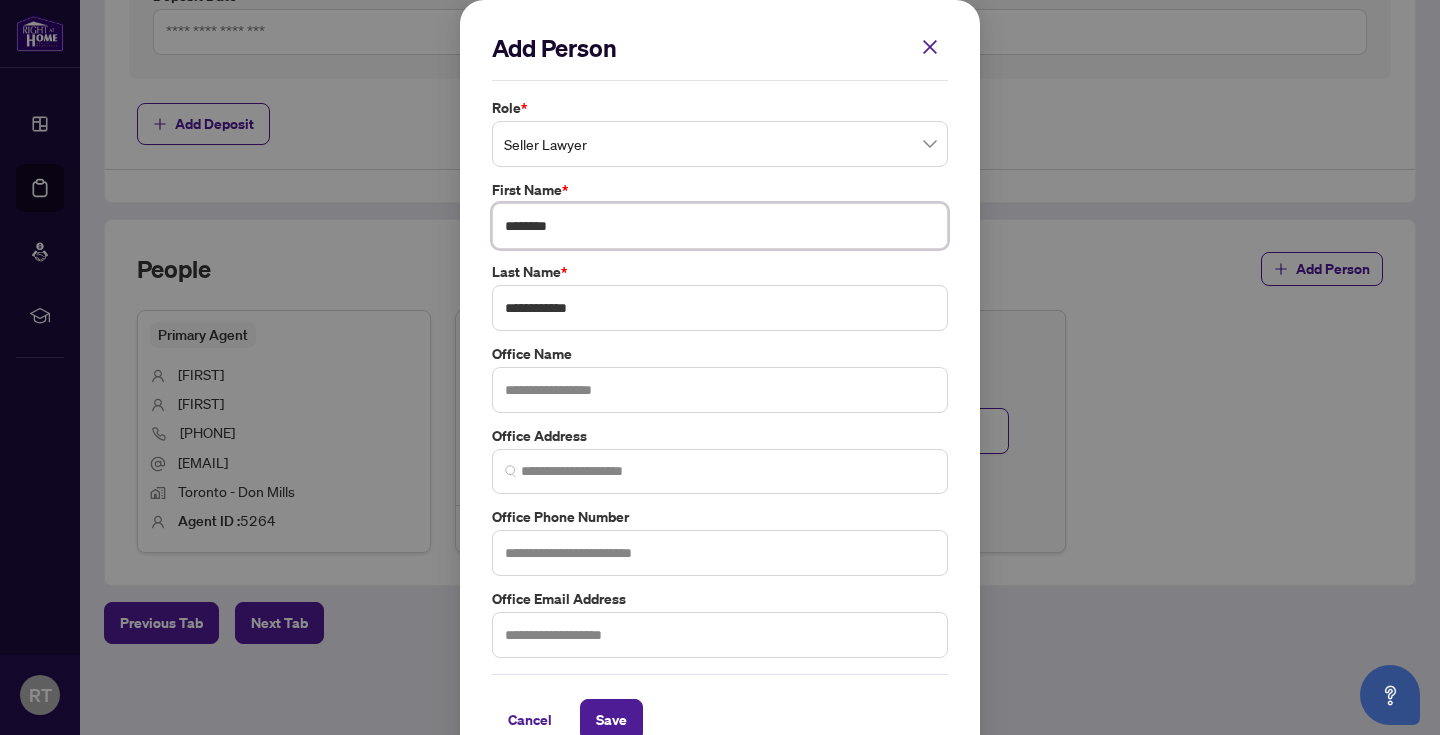 type on "*******" 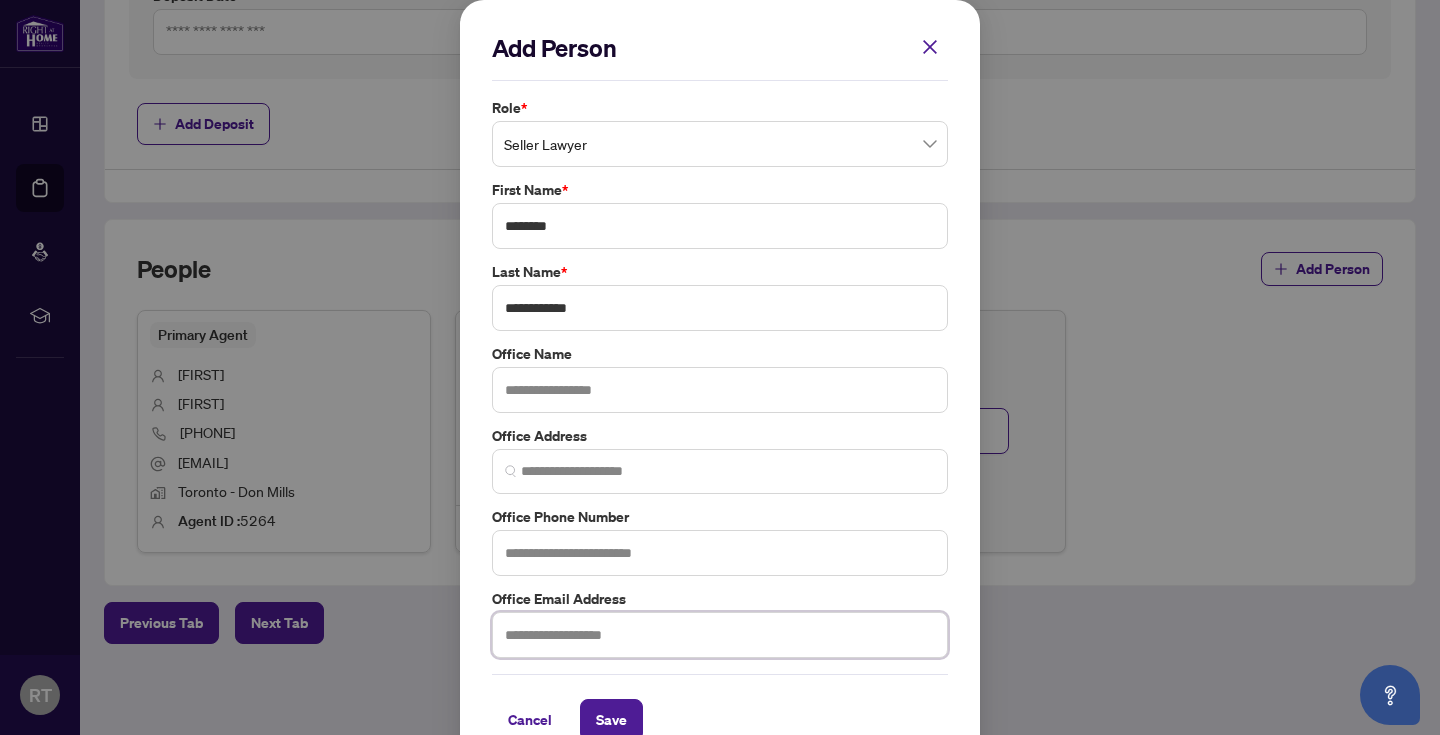 click at bounding box center [720, 635] 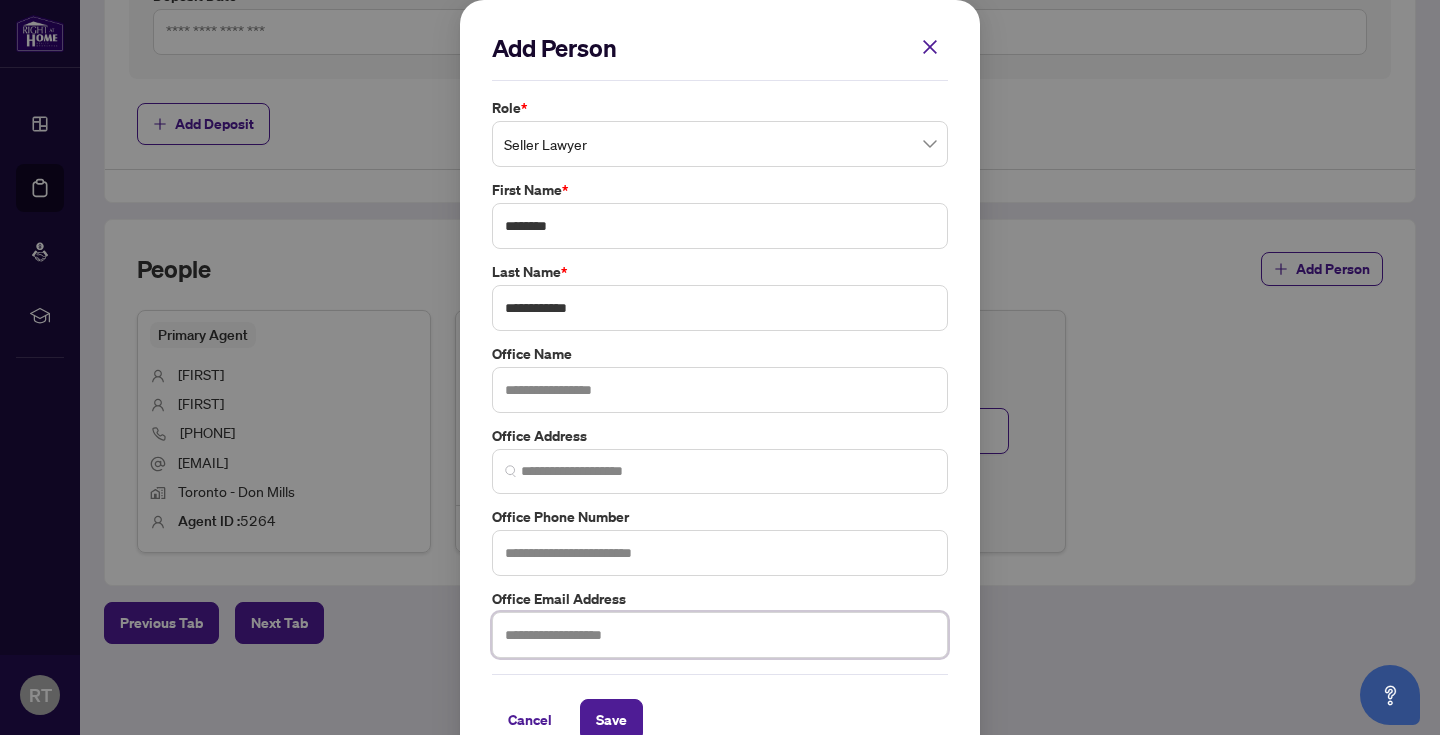paste on "**********" 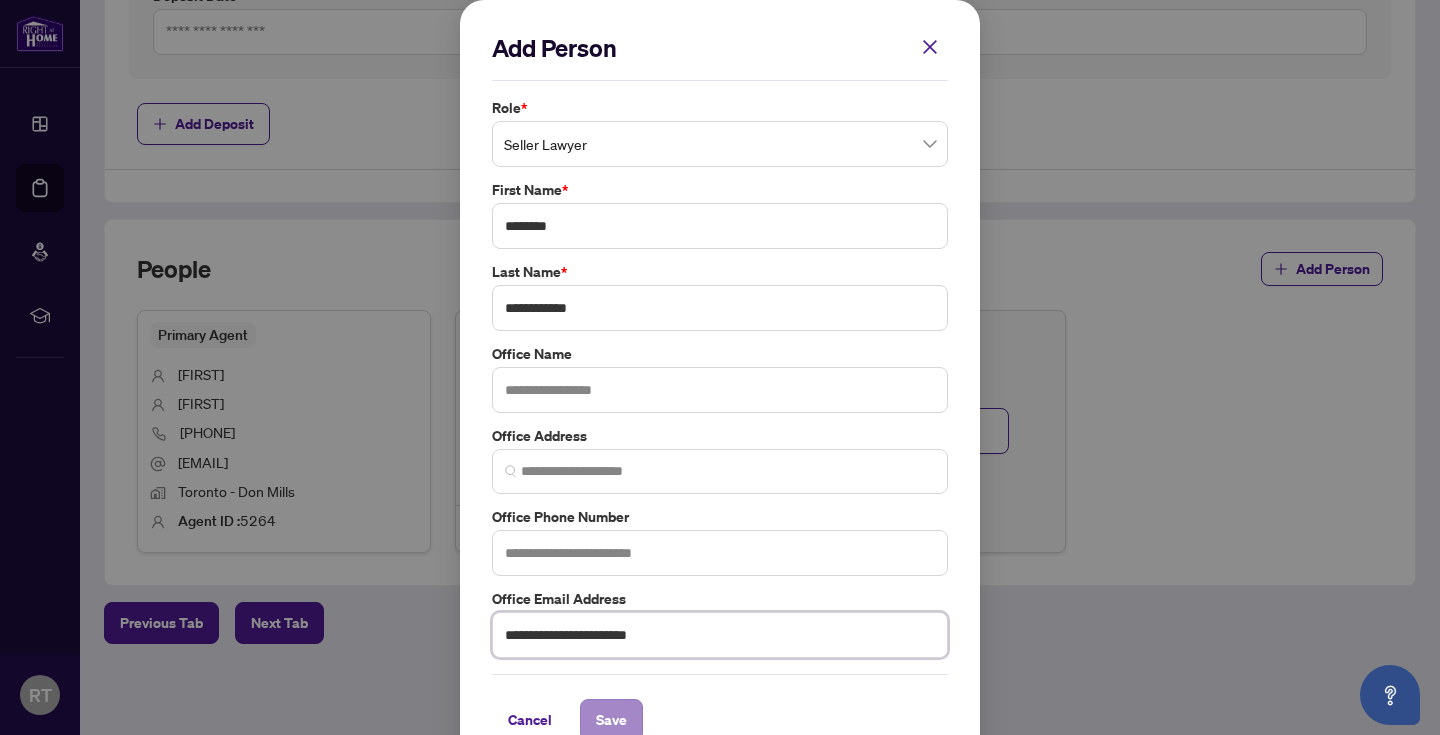 type on "**********" 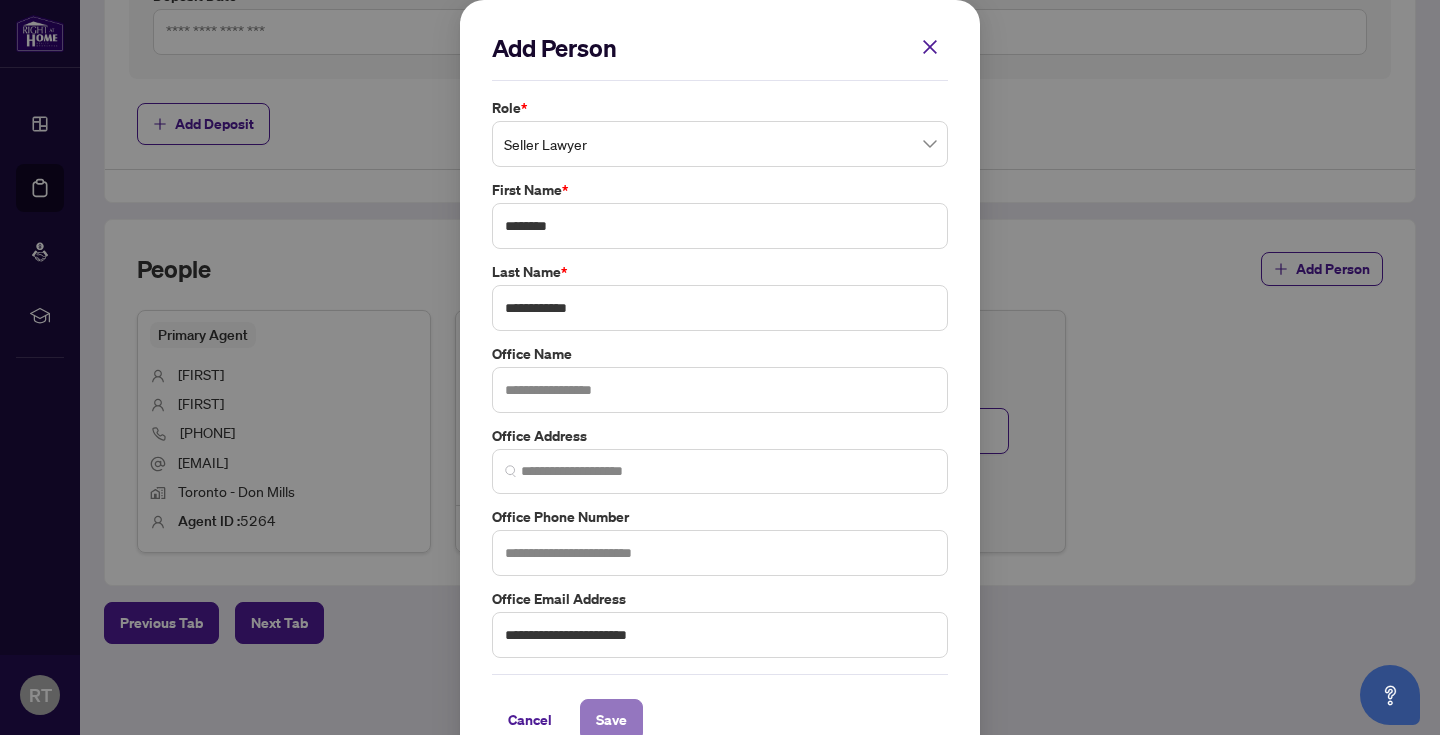 click on "Save" at bounding box center (611, 720) 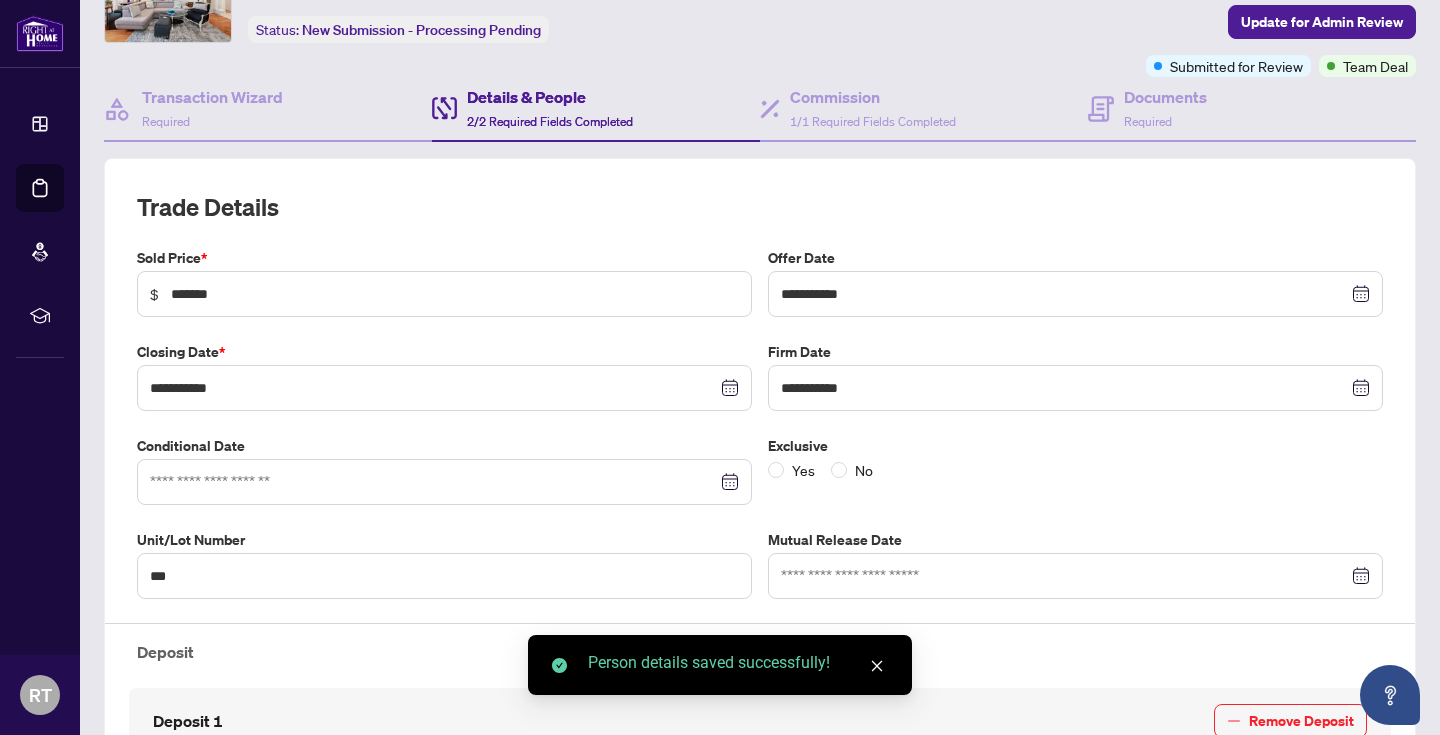 scroll, scrollTop: 0, scrollLeft: 0, axis: both 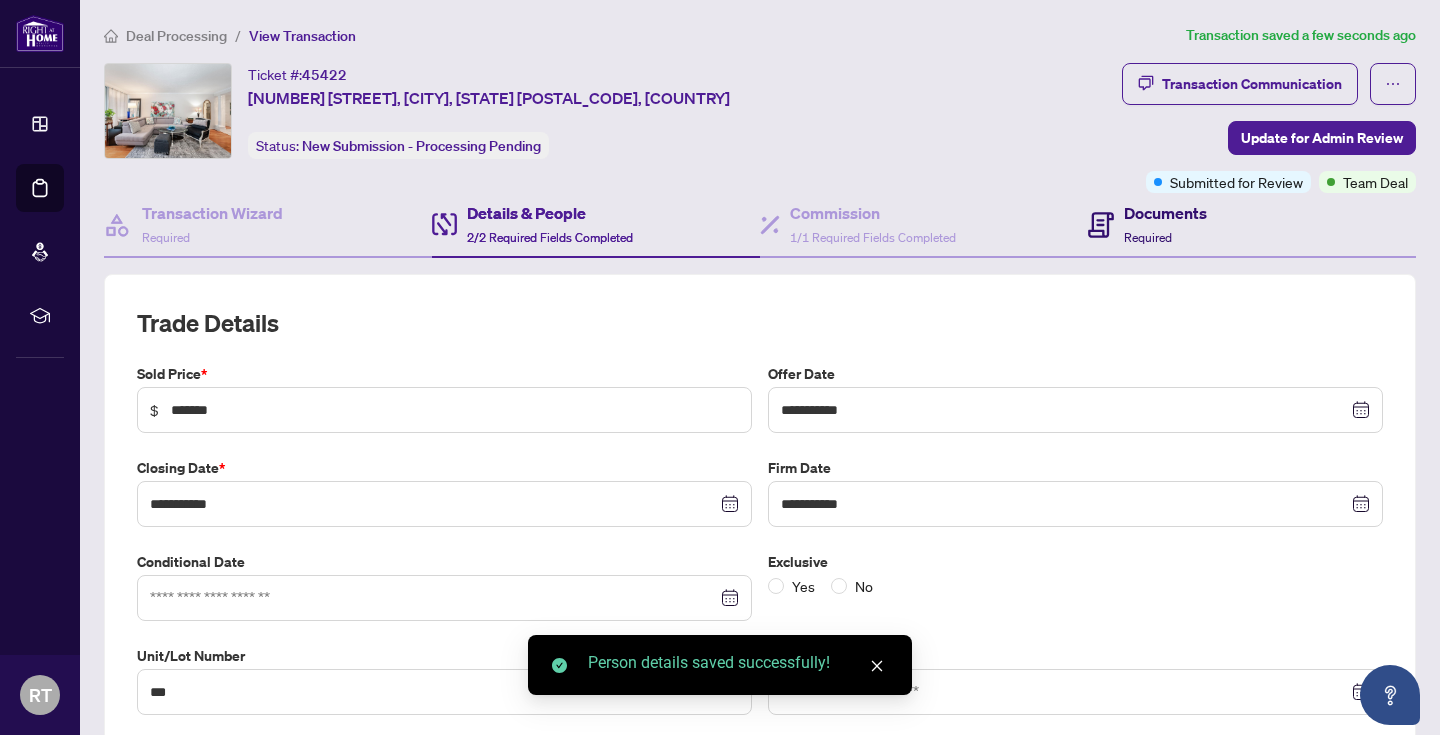 click on "Required" at bounding box center (1148, 237) 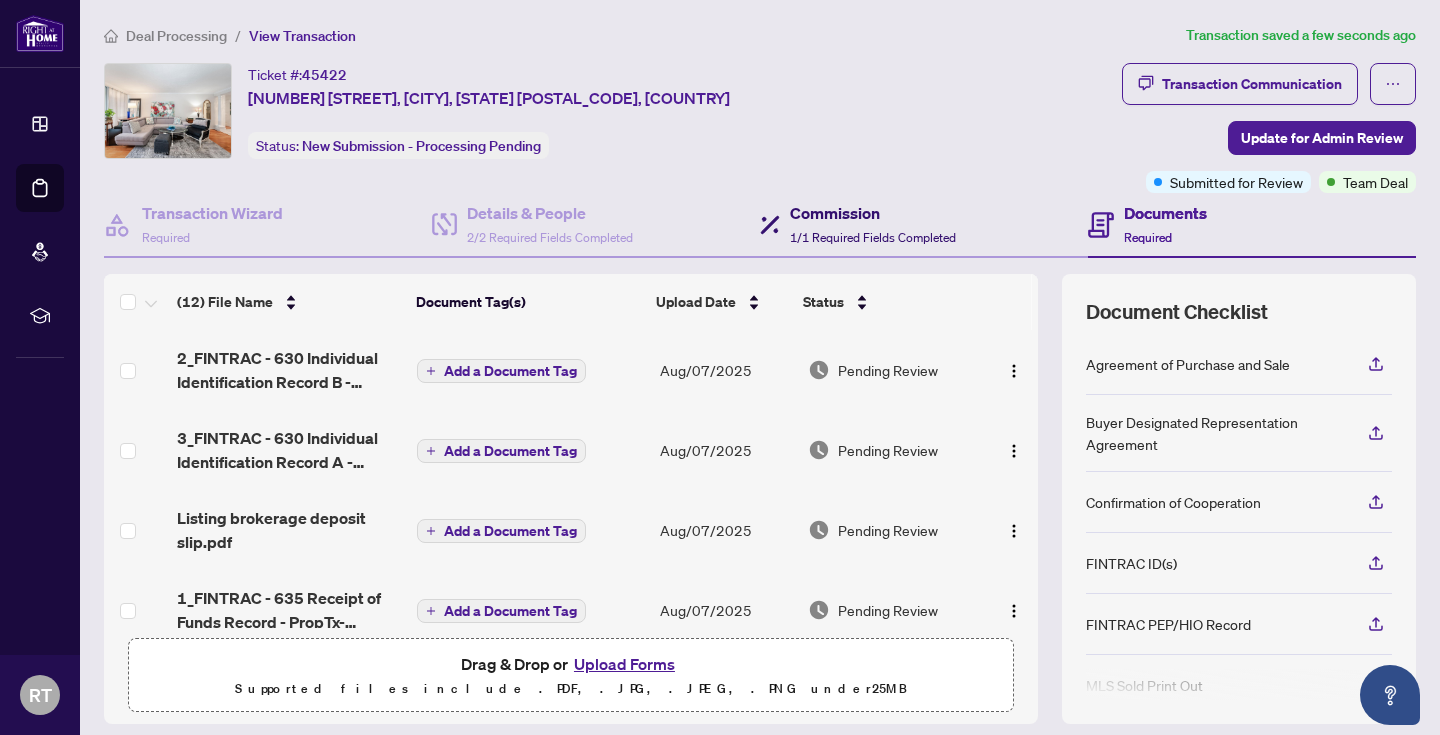 click on "Commission 1/1 Required Fields Completed" at bounding box center (873, 224) 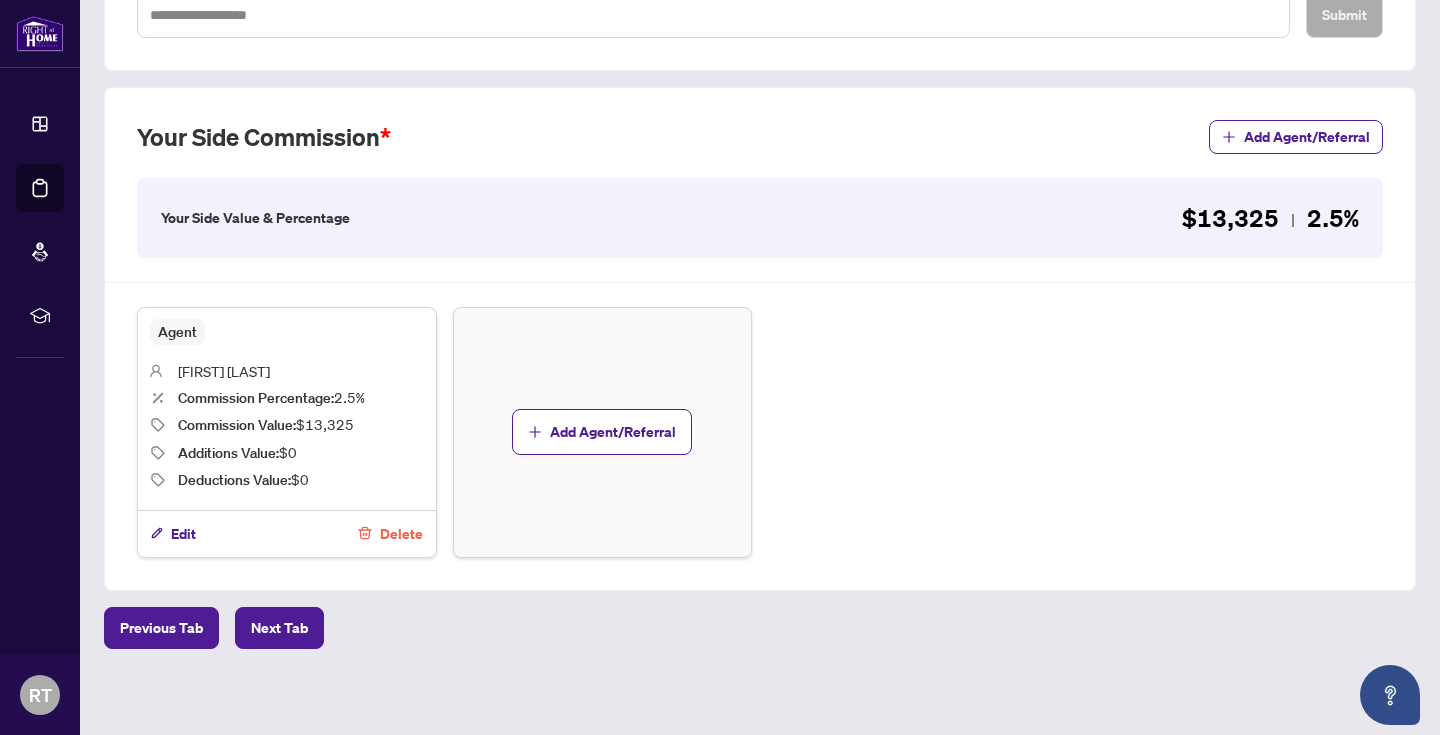 scroll, scrollTop: 0, scrollLeft: 0, axis: both 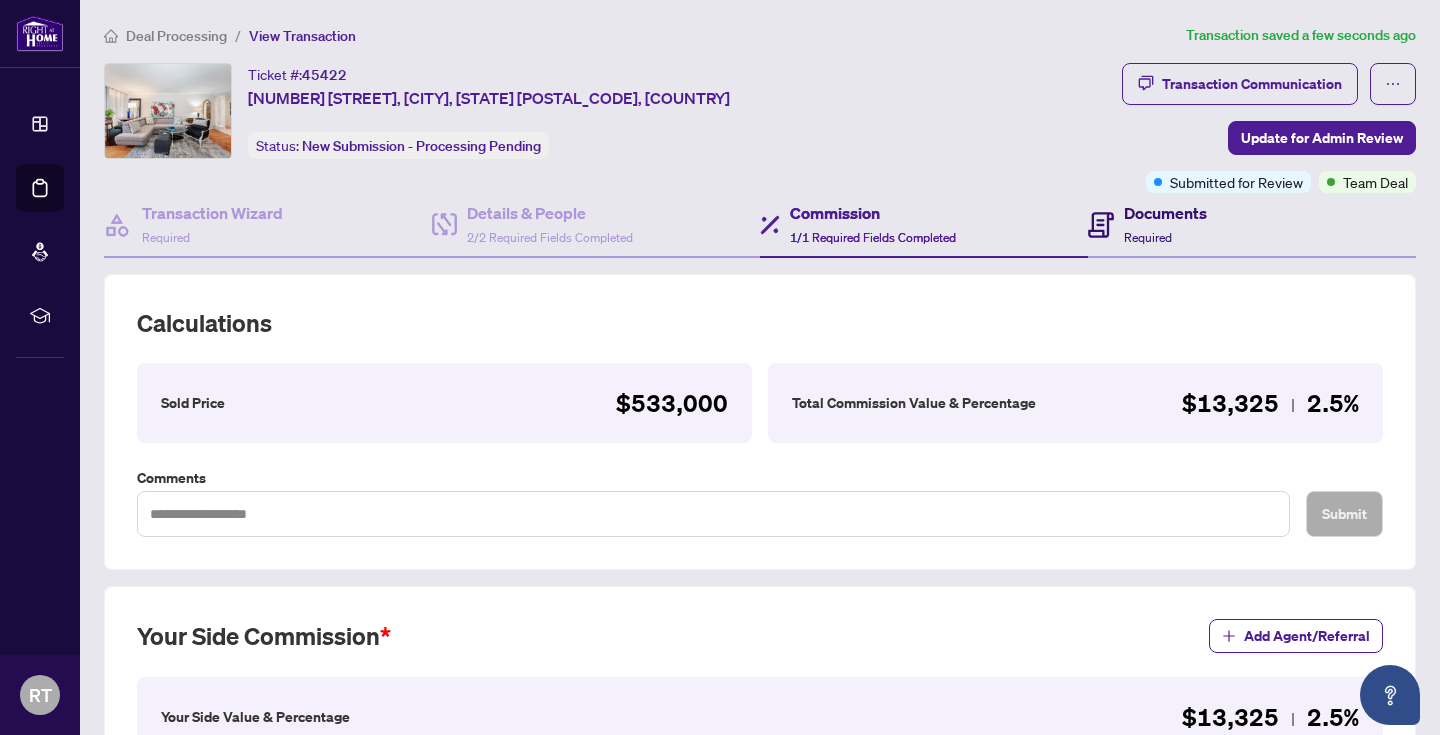 click on "Documents Required" at bounding box center (1165, 224) 